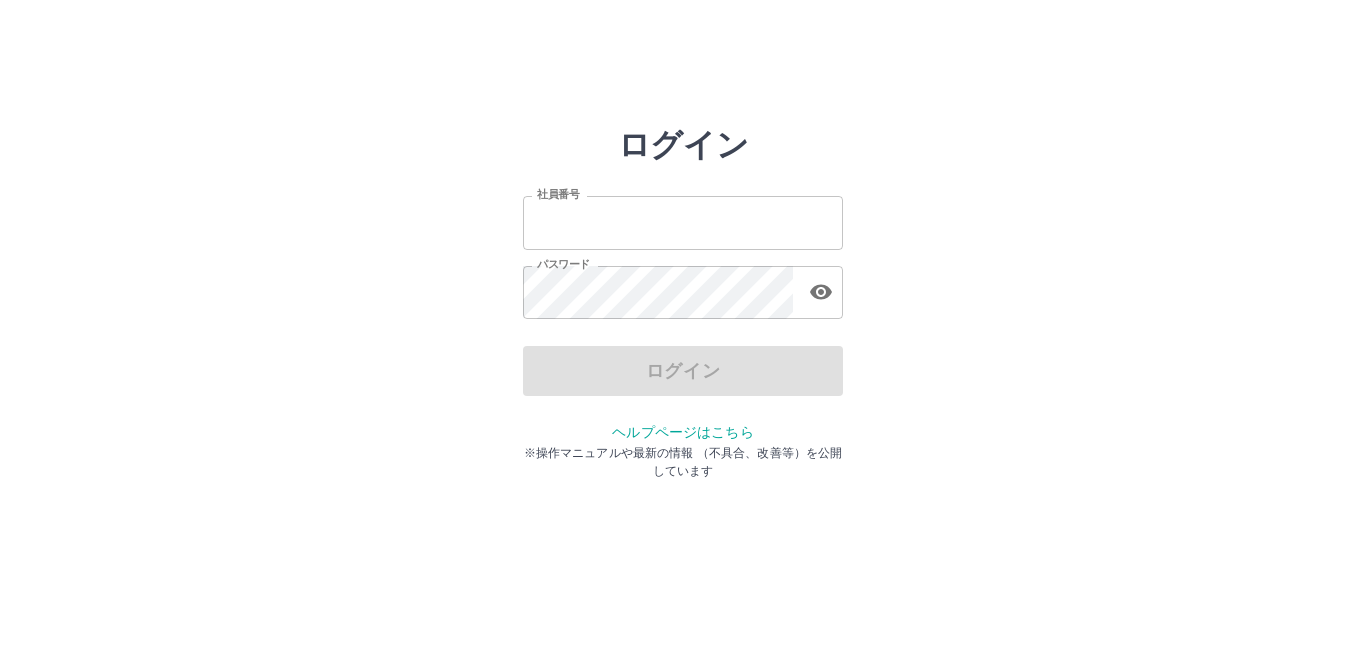 scroll, scrollTop: 0, scrollLeft: 0, axis: both 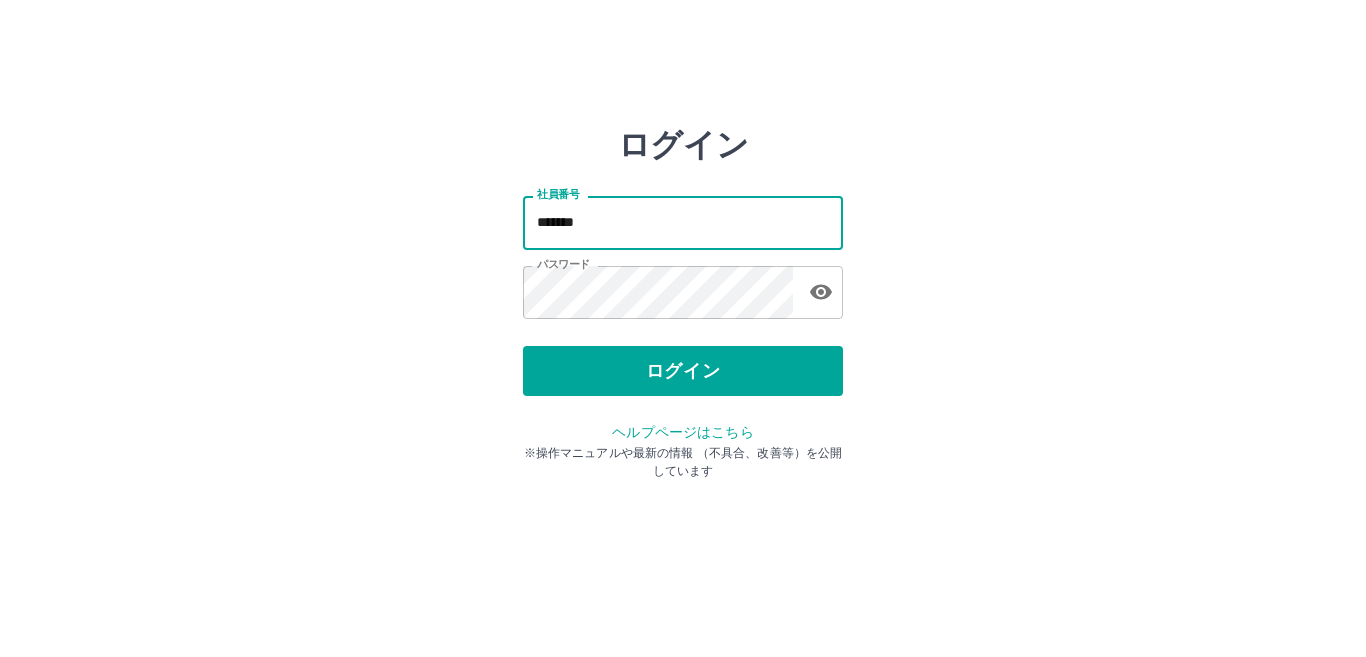 click on "*******" at bounding box center [683, 222] 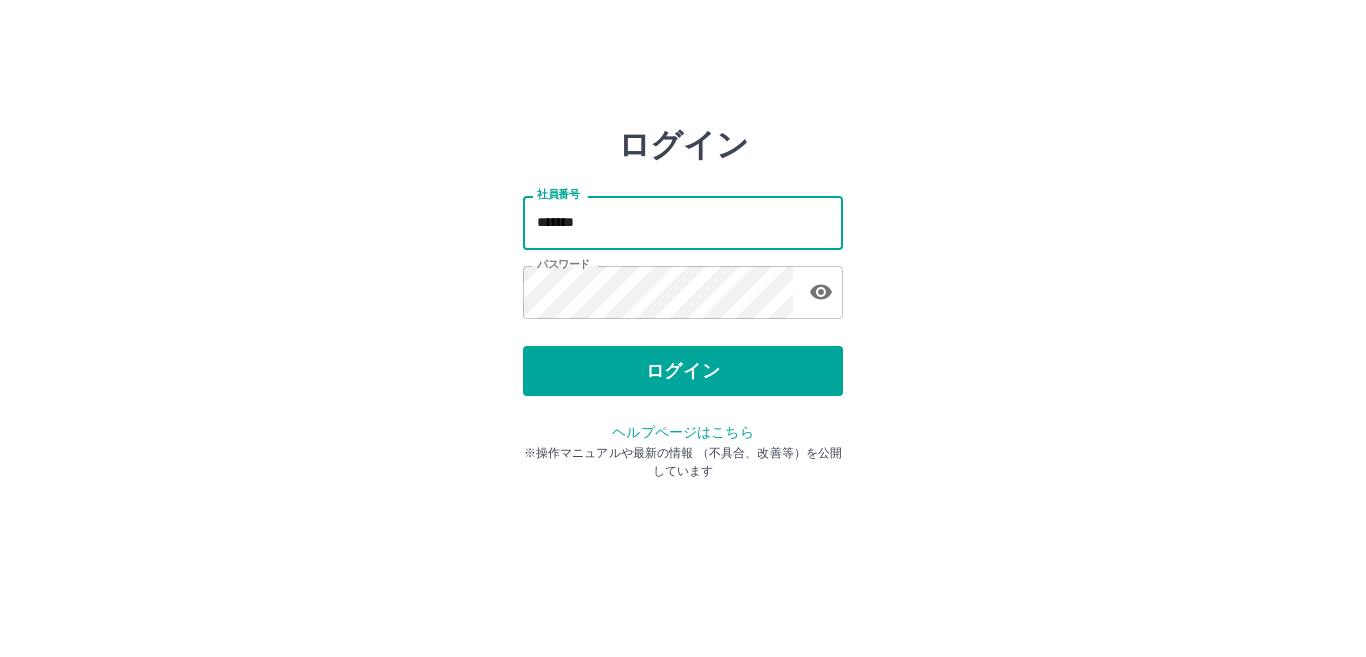 type on "*******" 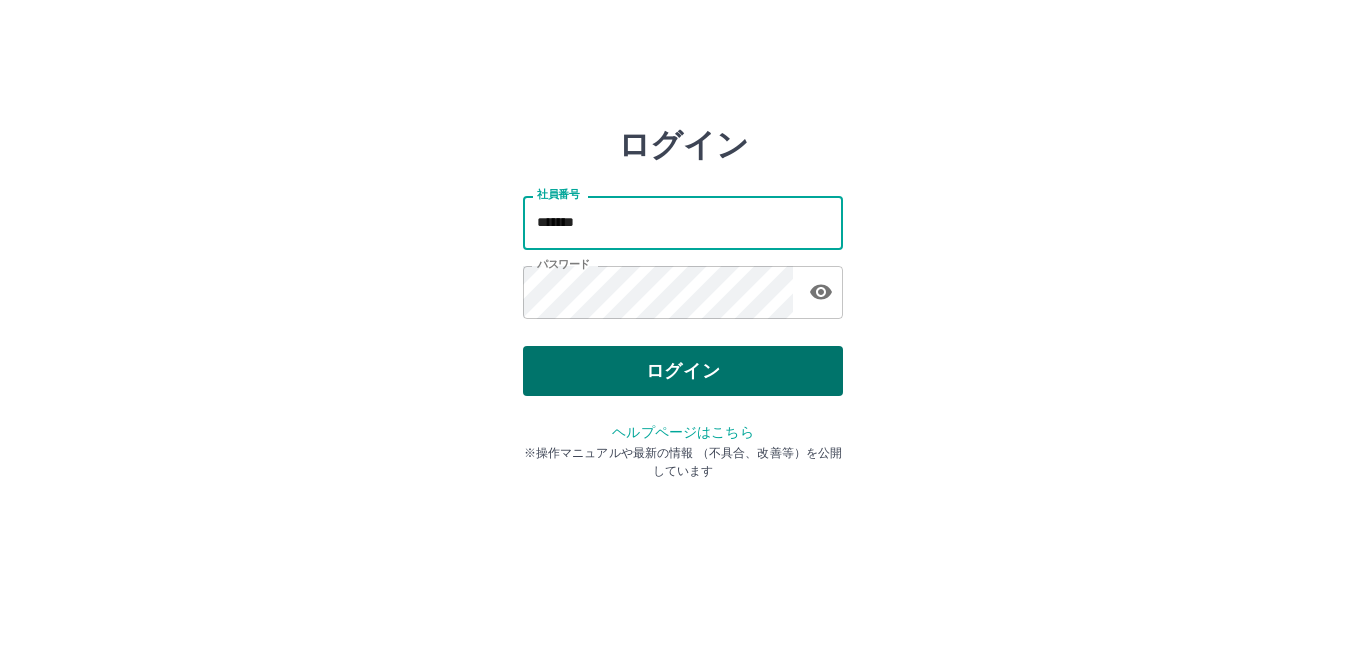 click on "ログイン" at bounding box center [683, 371] 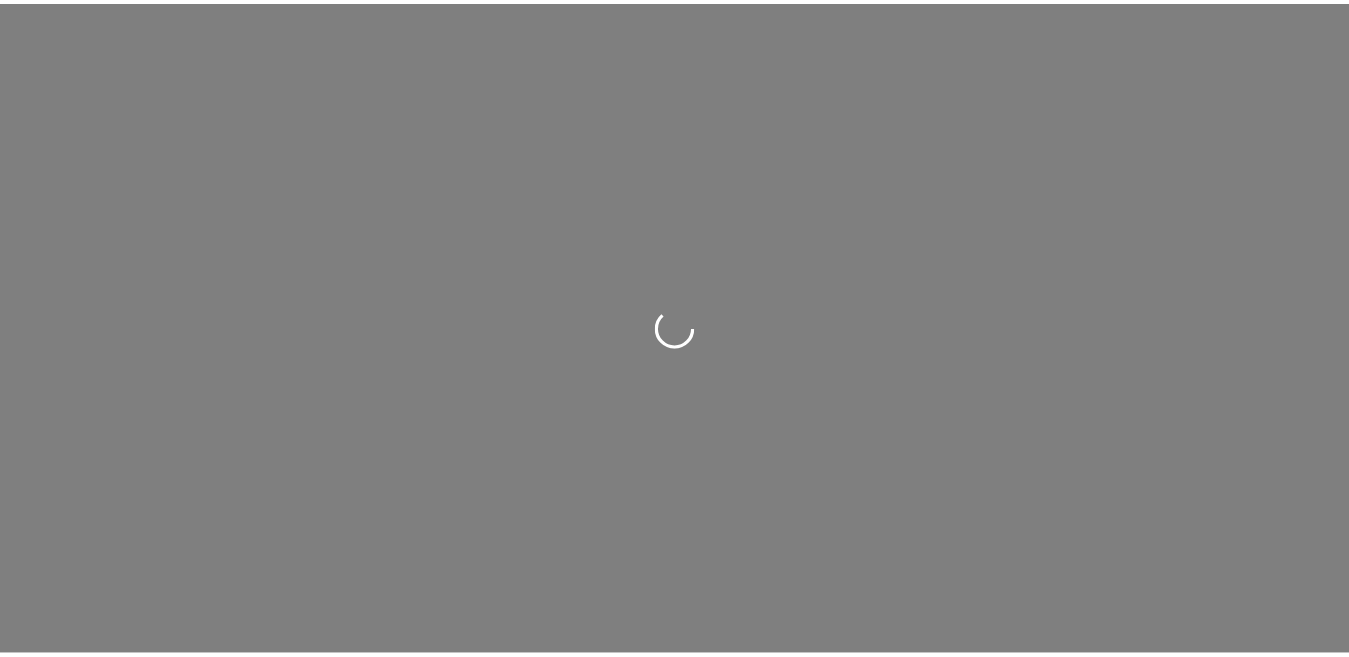 scroll, scrollTop: 0, scrollLeft: 0, axis: both 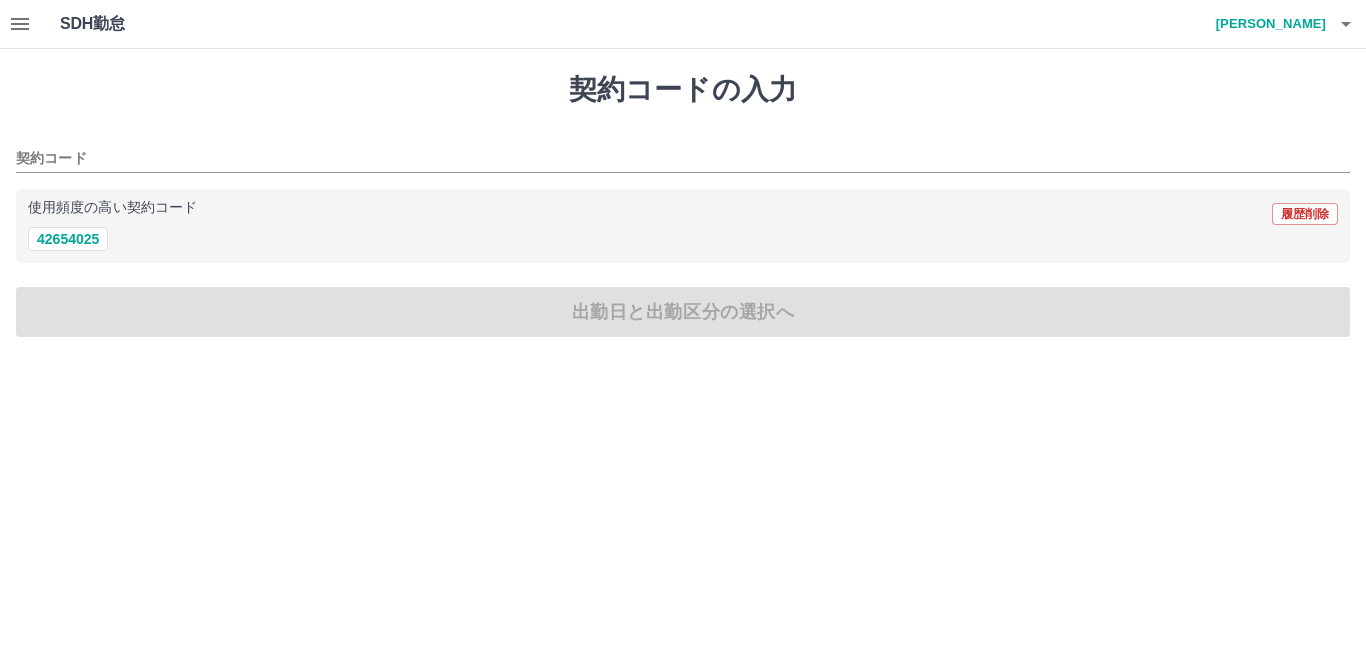 click on "SDH勤怠 高橋　栄里子 契約コードの入力 契約コード 使用頻度の高い契約コード 履歴削除 42654025 出勤日と出勤区分の選択へ SDH勤怠" at bounding box center (683, 180) 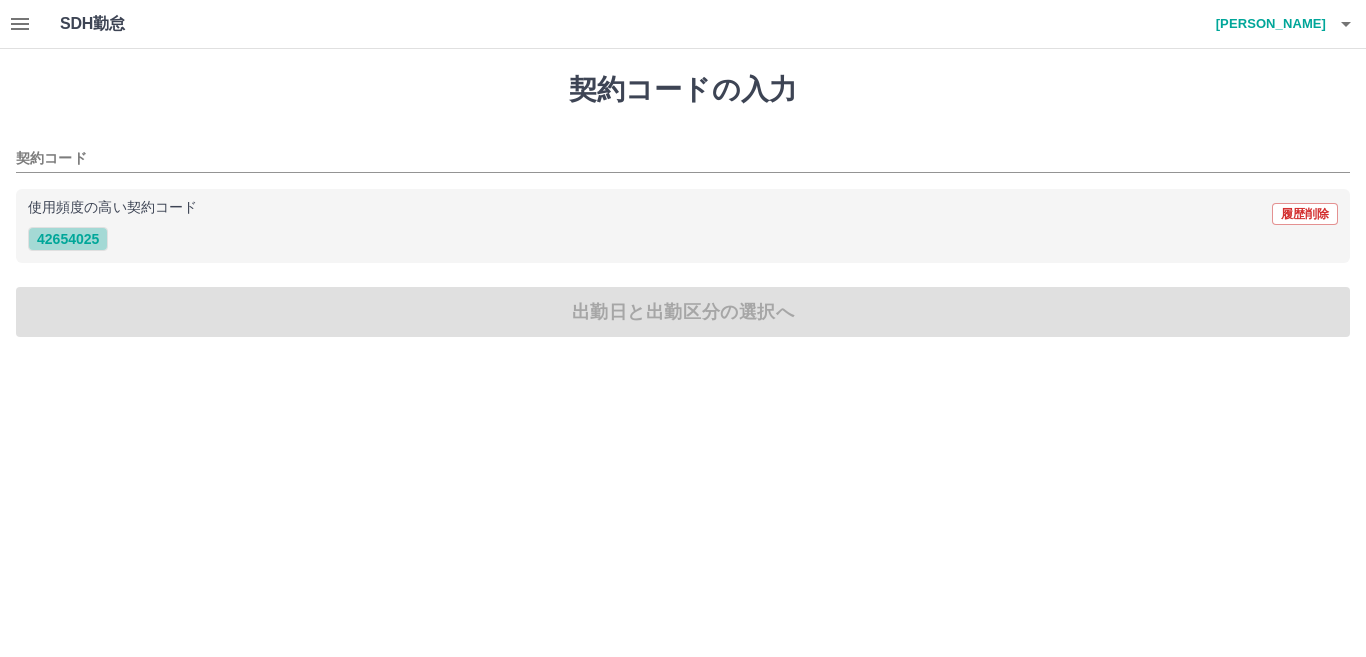 click on "42654025" at bounding box center (68, 239) 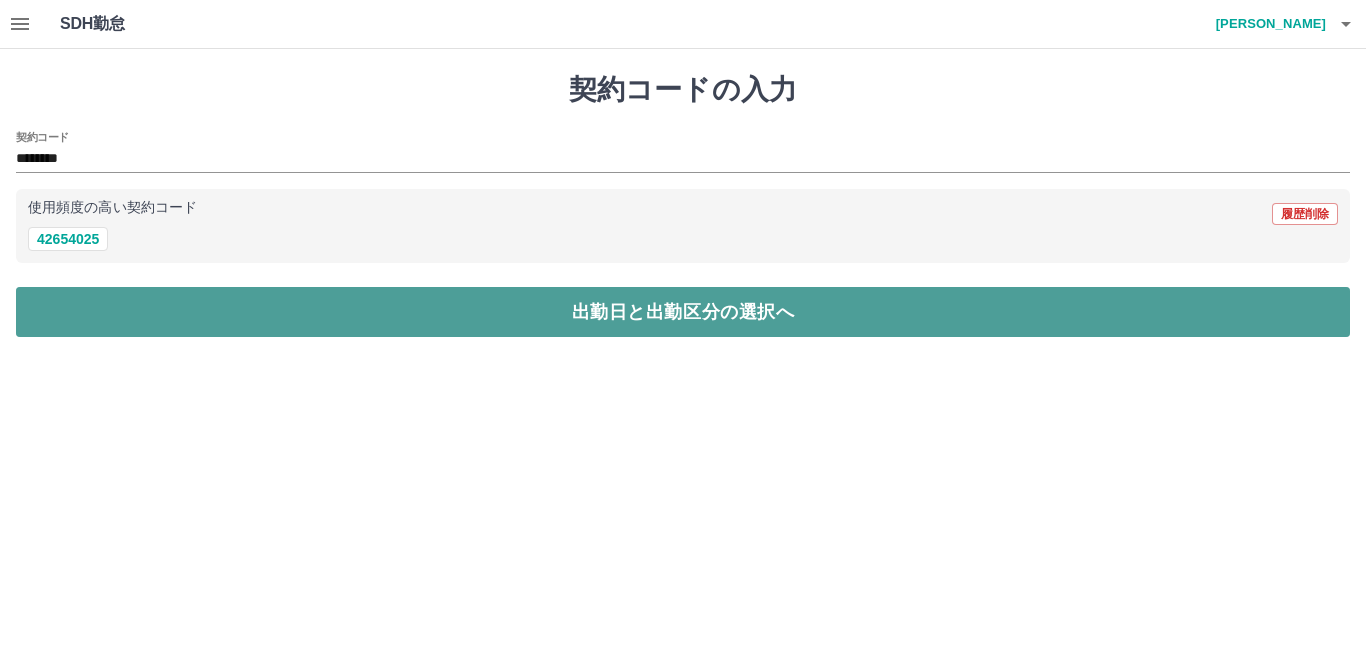 click on "出勤日と出勤区分の選択へ" at bounding box center [683, 312] 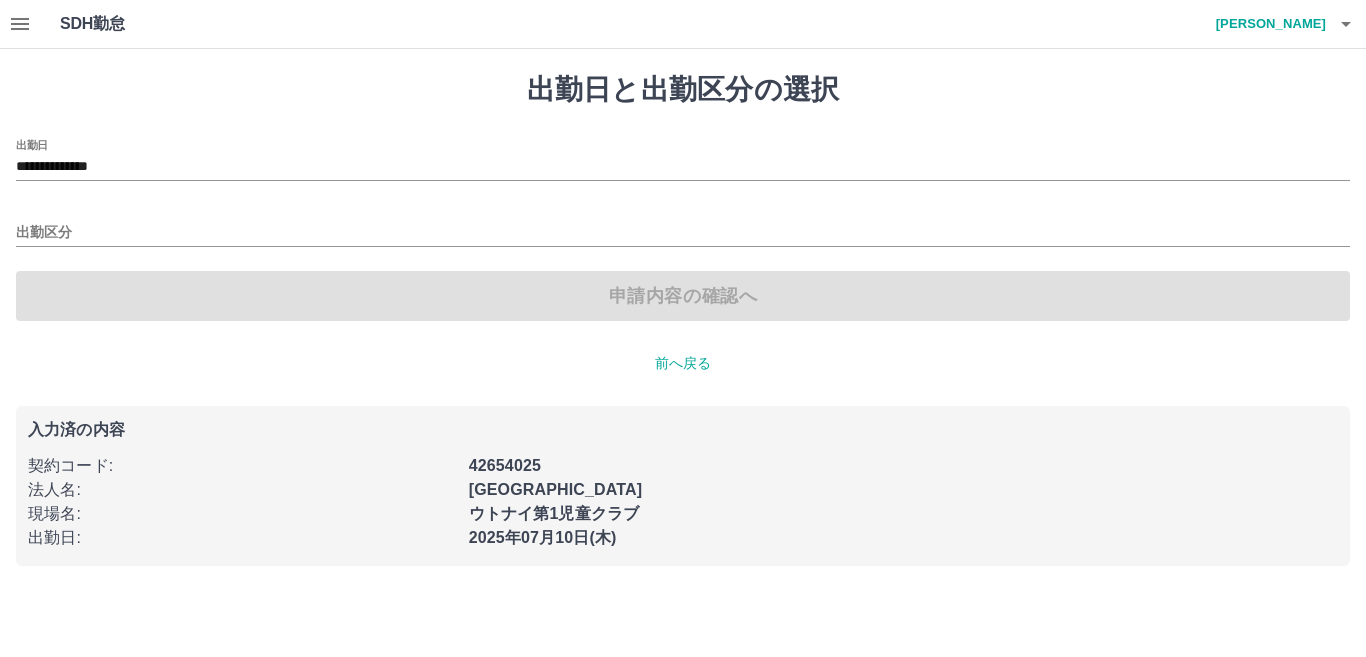 click on "申請内容の確認へ" at bounding box center [683, 296] 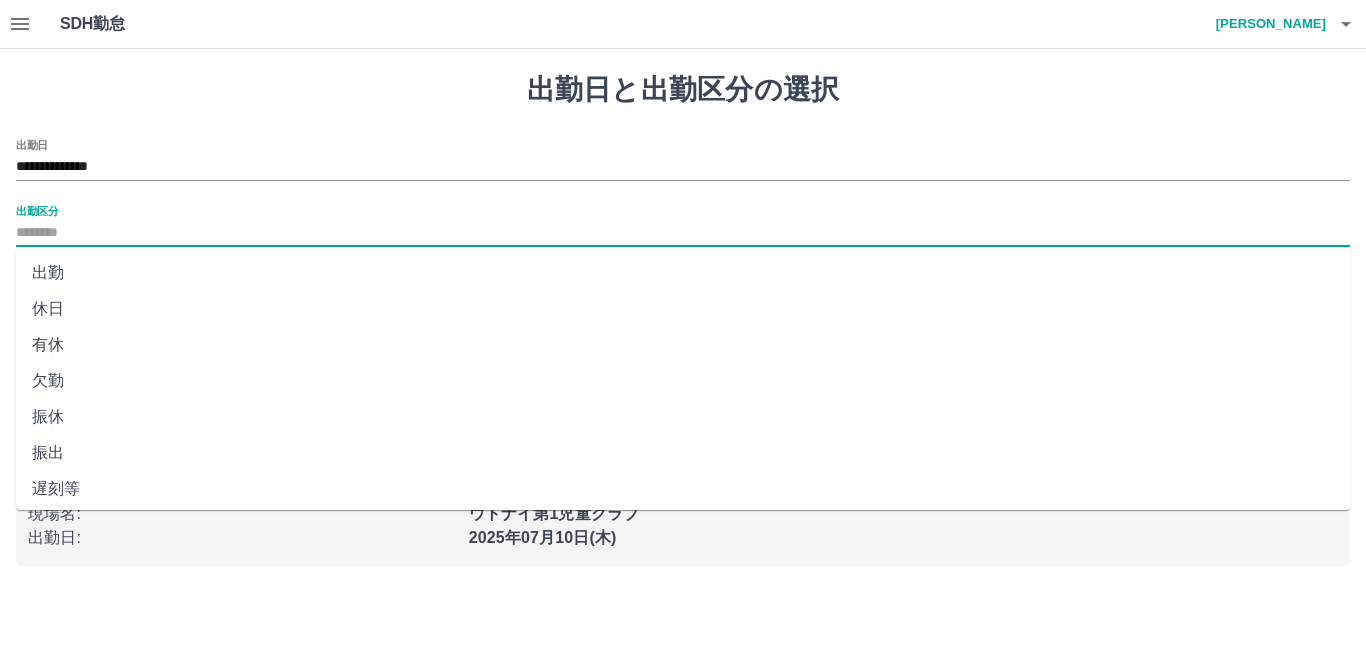 click on "出勤区分" at bounding box center [683, 233] 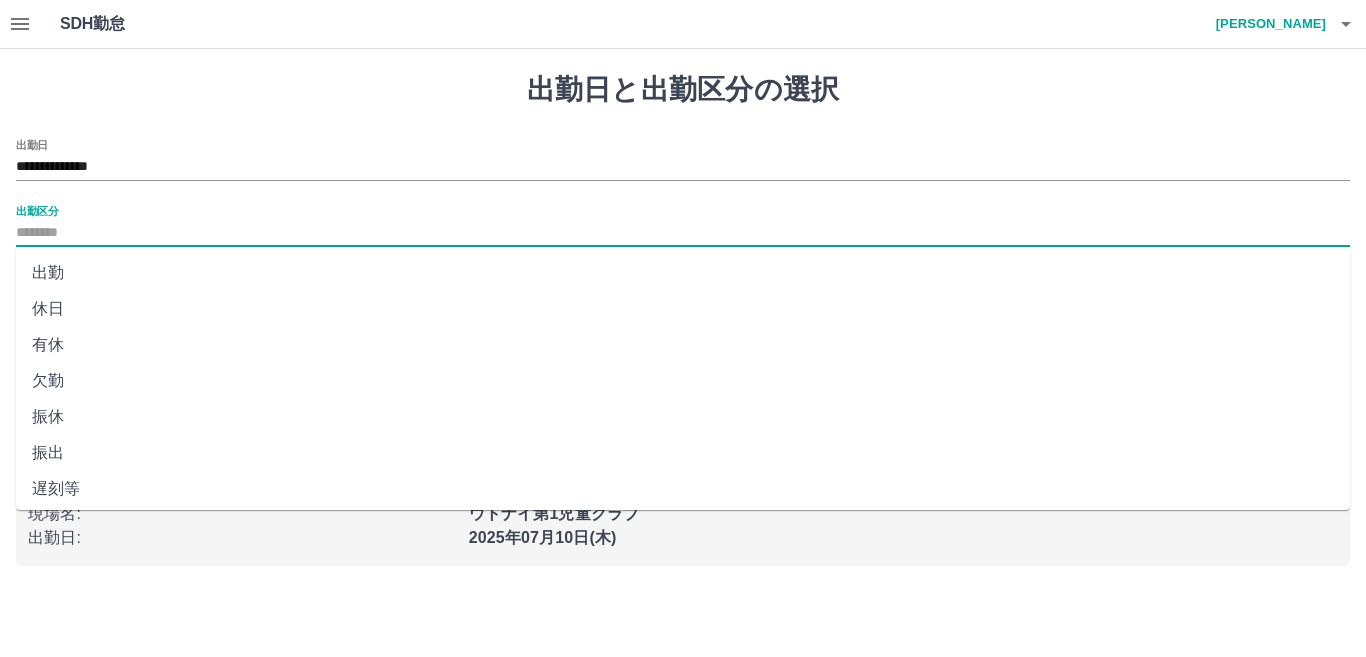 click on "出勤" at bounding box center [683, 273] 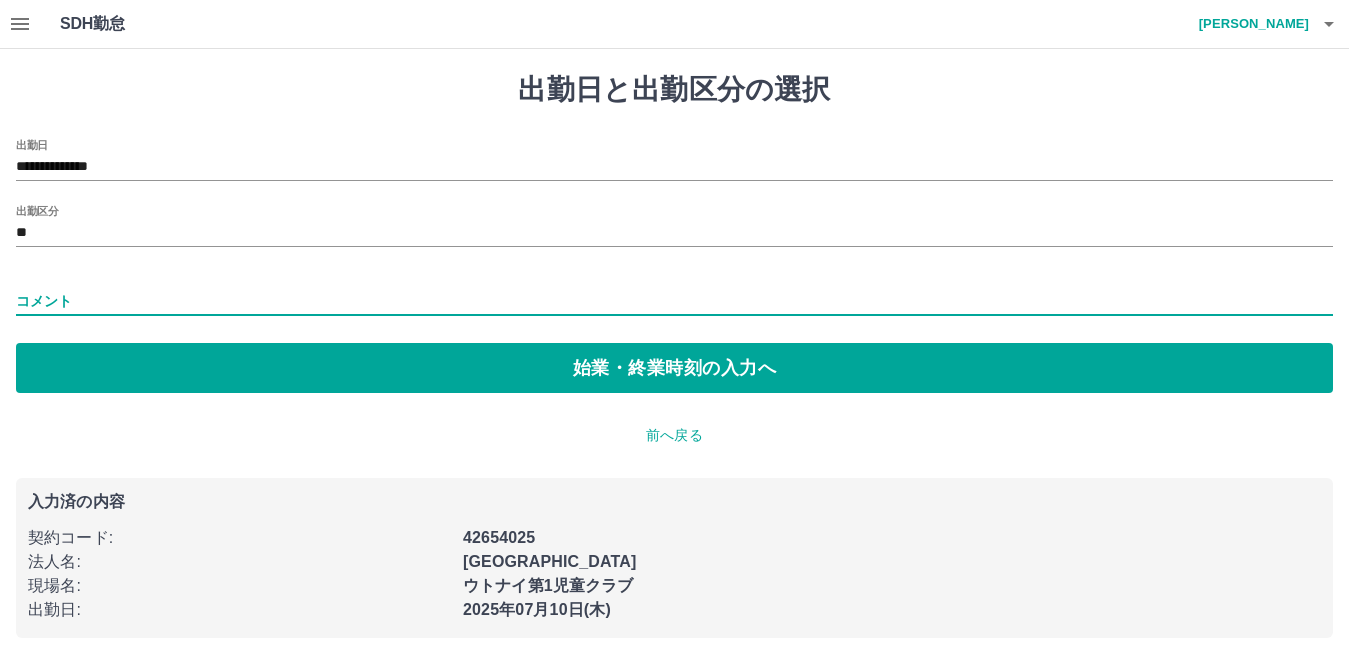 click on "コメント" at bounding box center [674, 301] 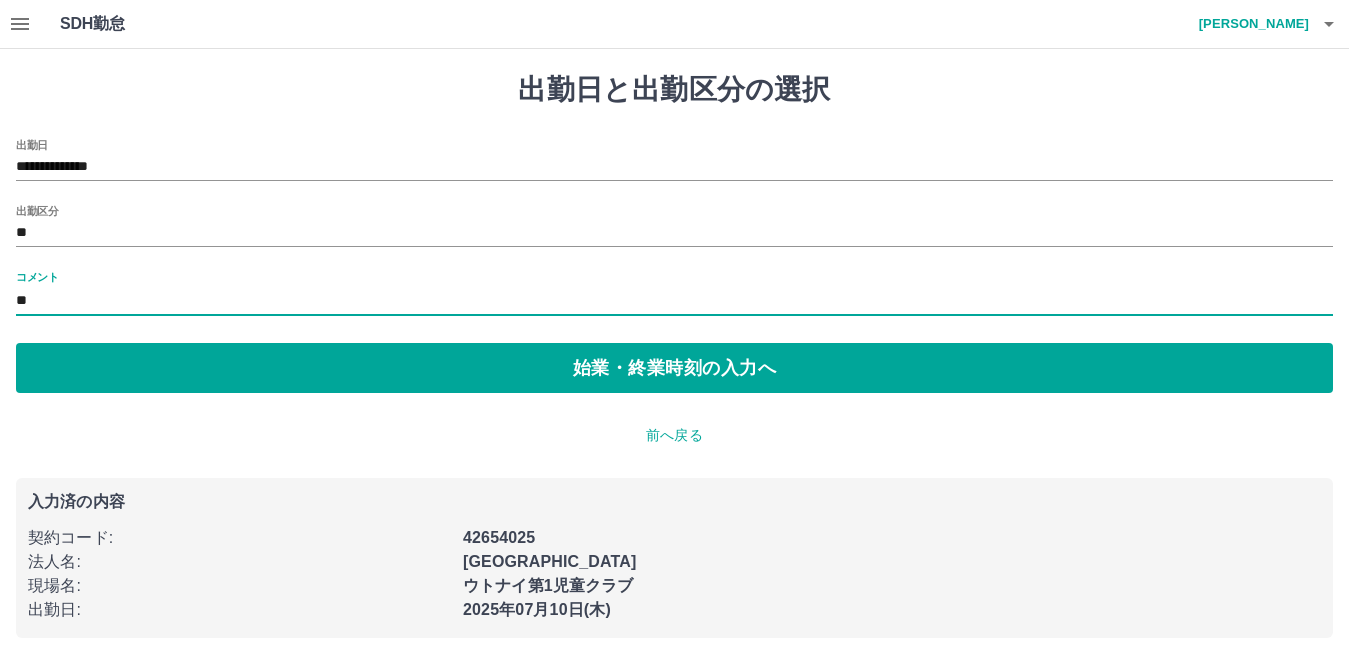 type on "*" 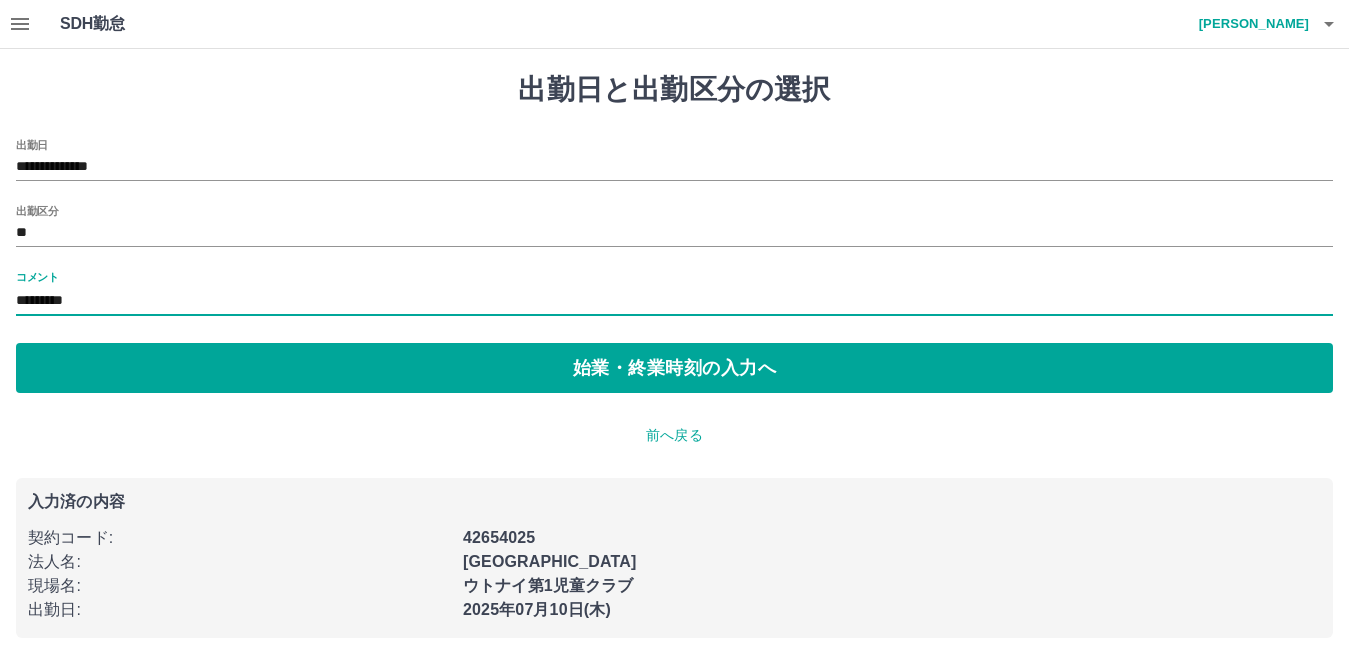 type on "*********" 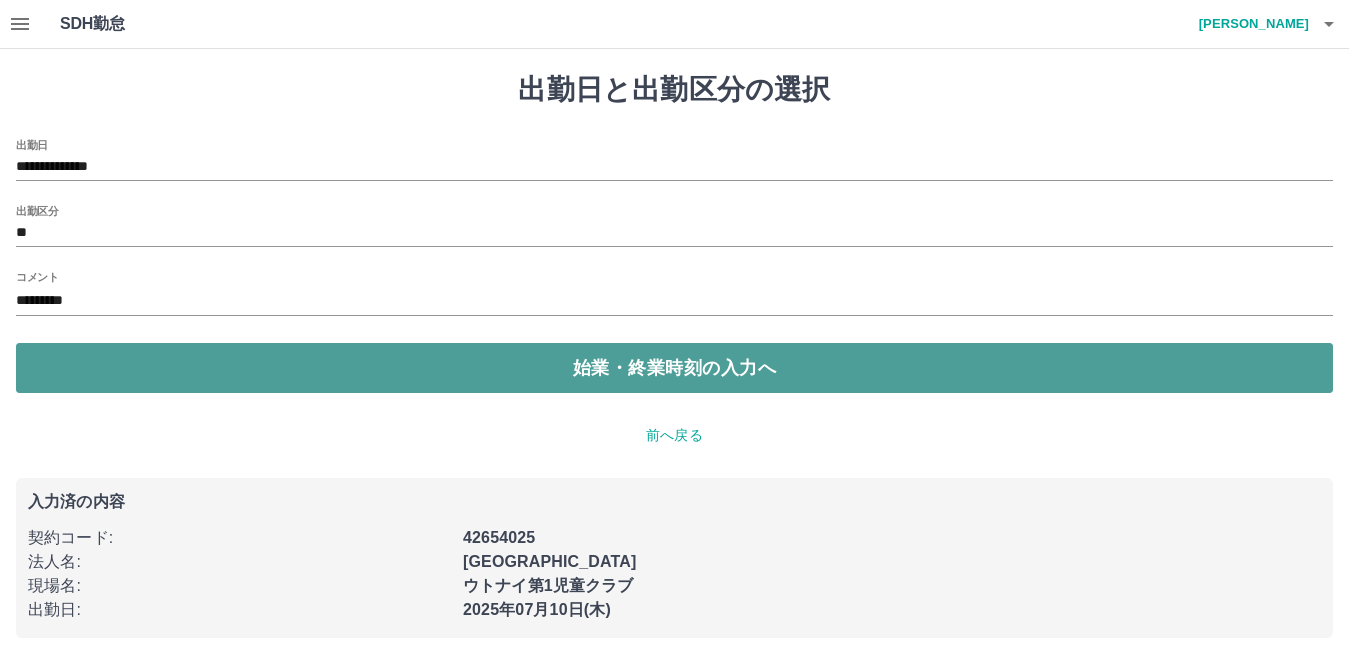 click on "始業・終業時刻の入力へ" at bounding box center [674, 368] 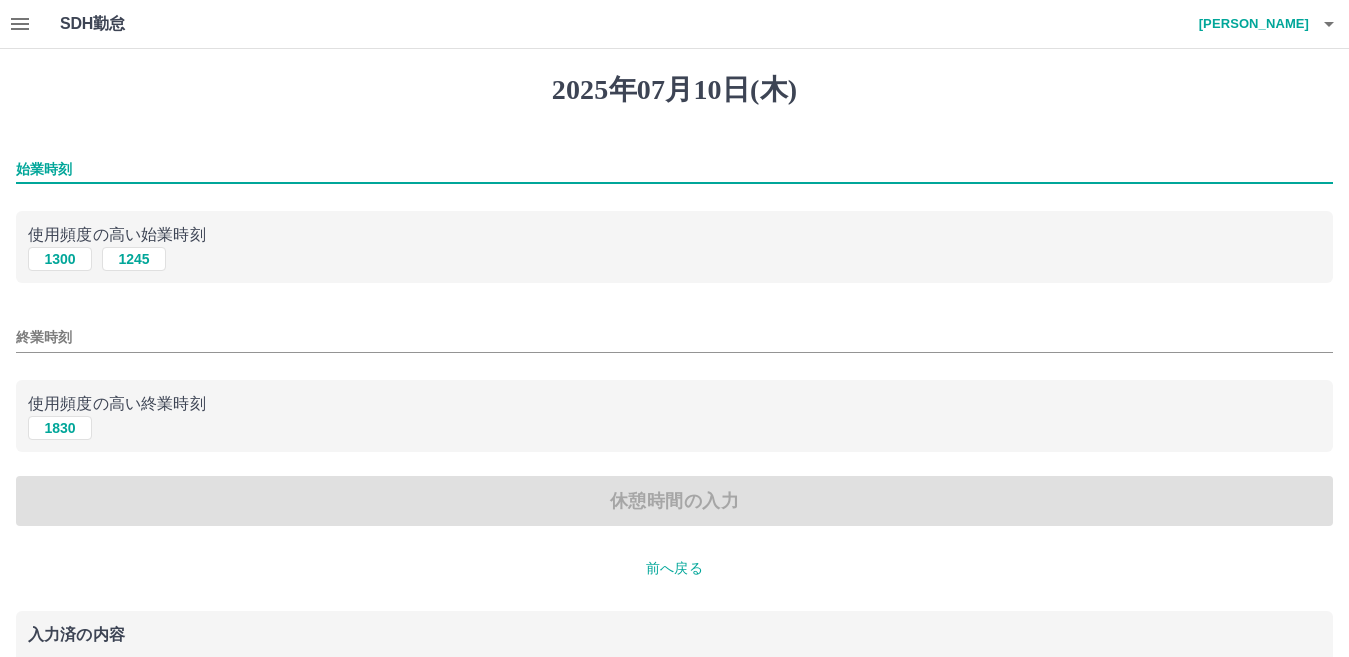 click on "始業時刻" at bounding box center (674, 169) 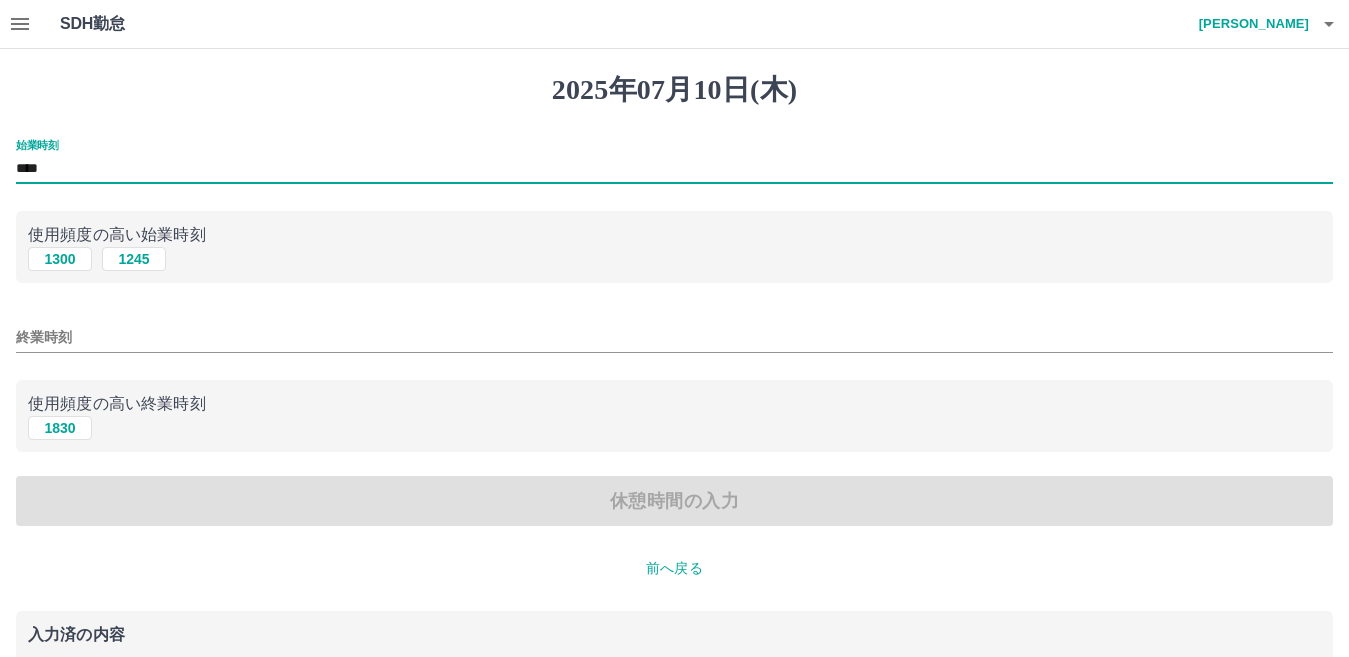type on "****" 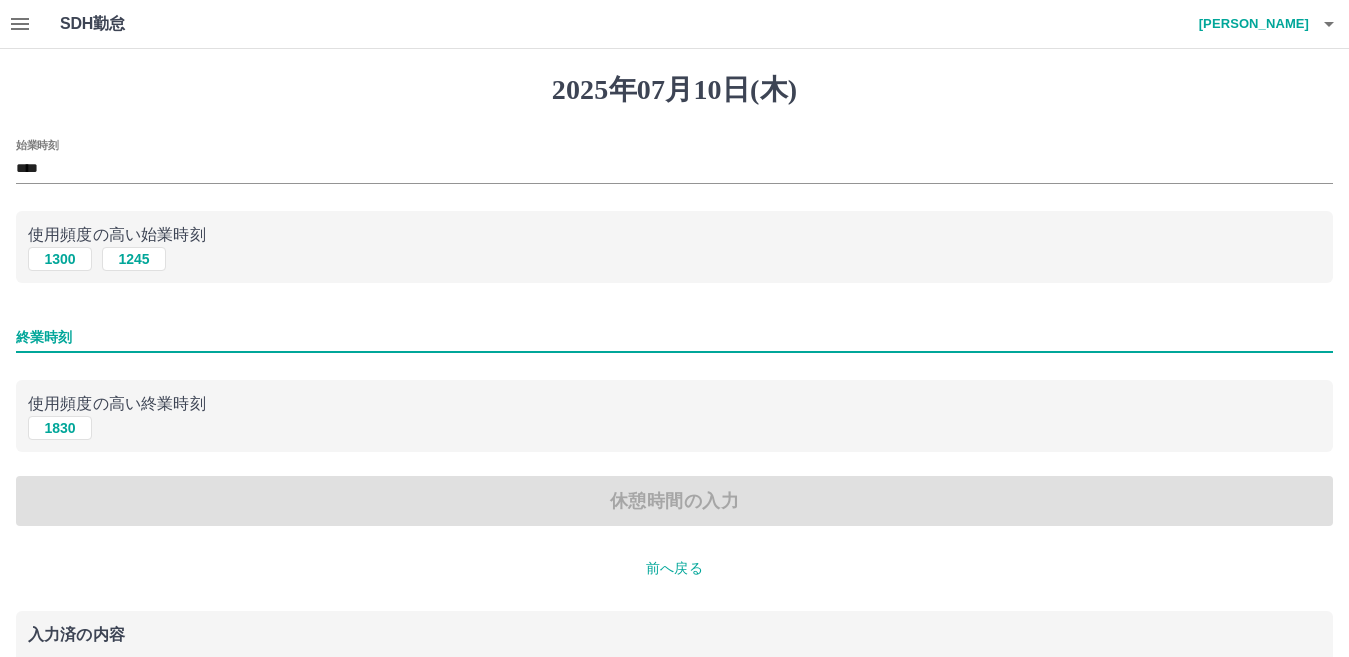 click on "終業時刻" at bounding box center (674, 337) 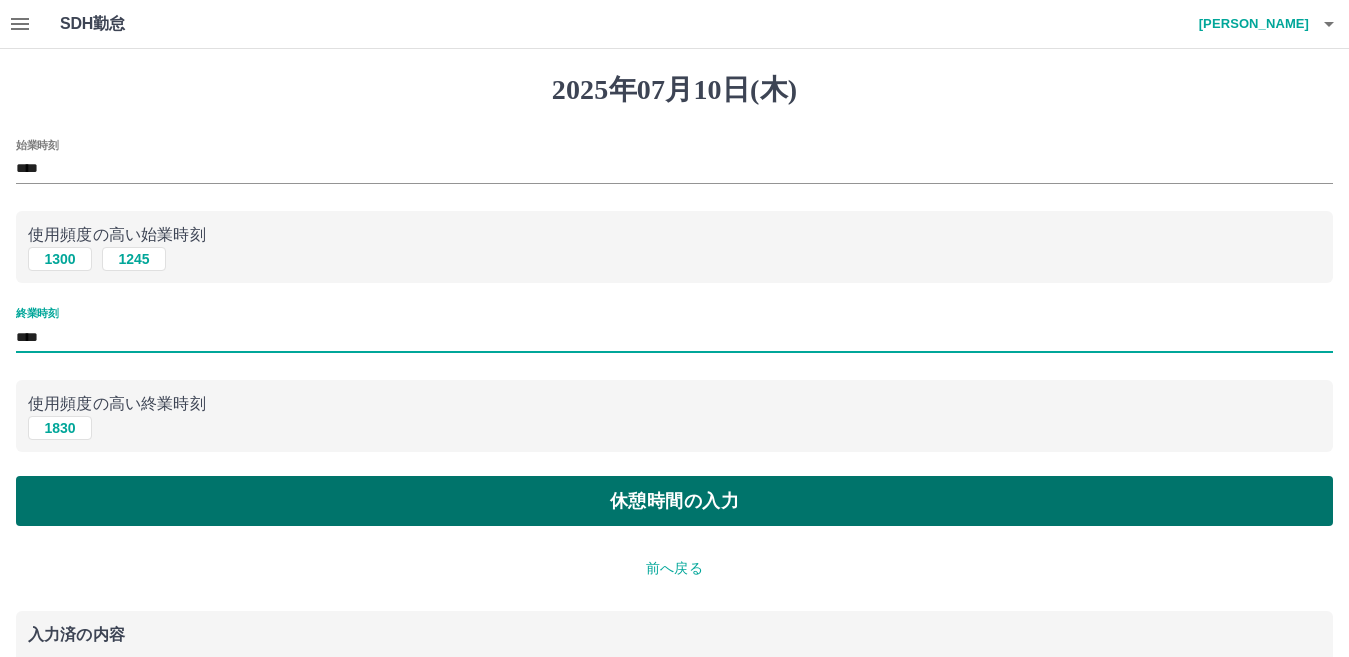 type on "****" 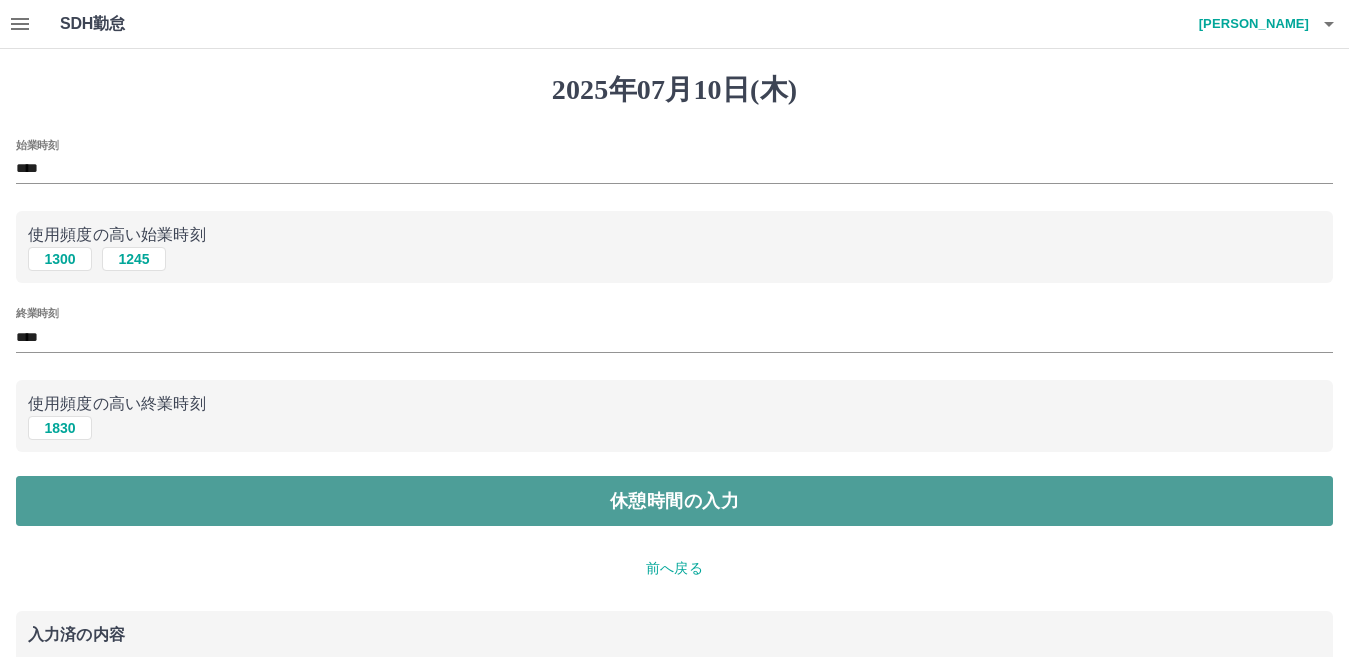 click on "休憩時間の入力" at bounding box center (674, 501) 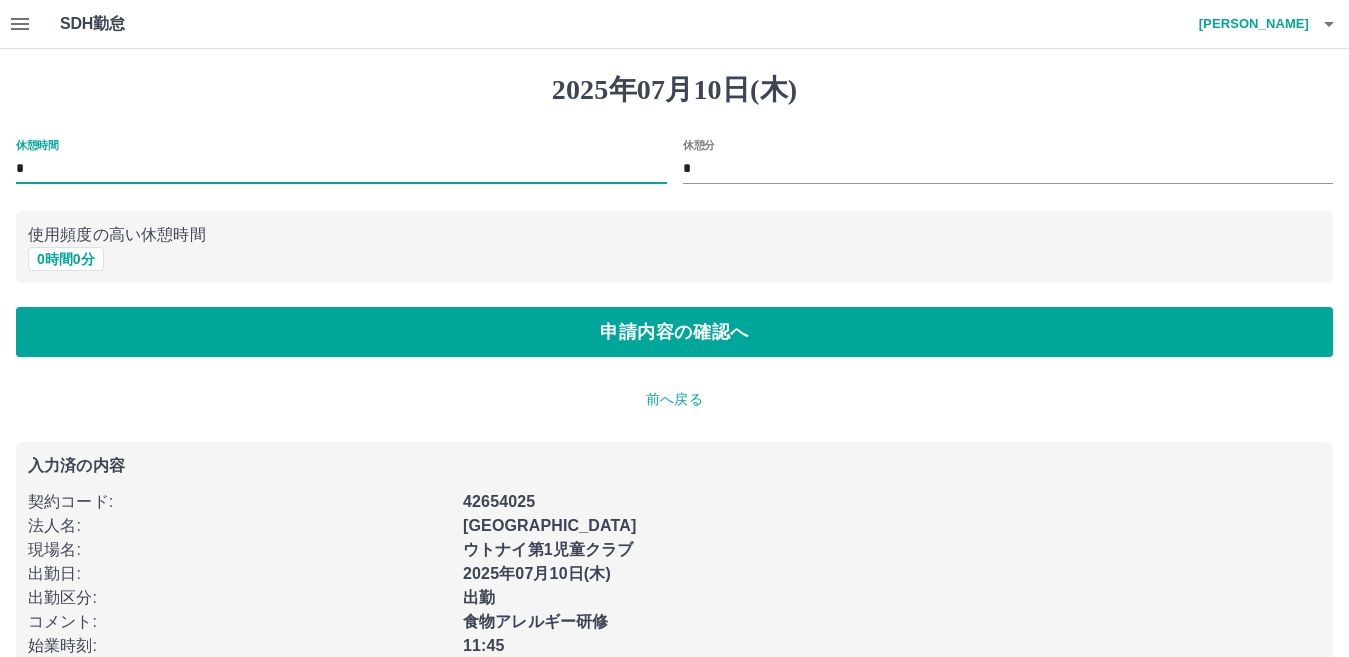 click on "*" at bounding box center [341, 169] 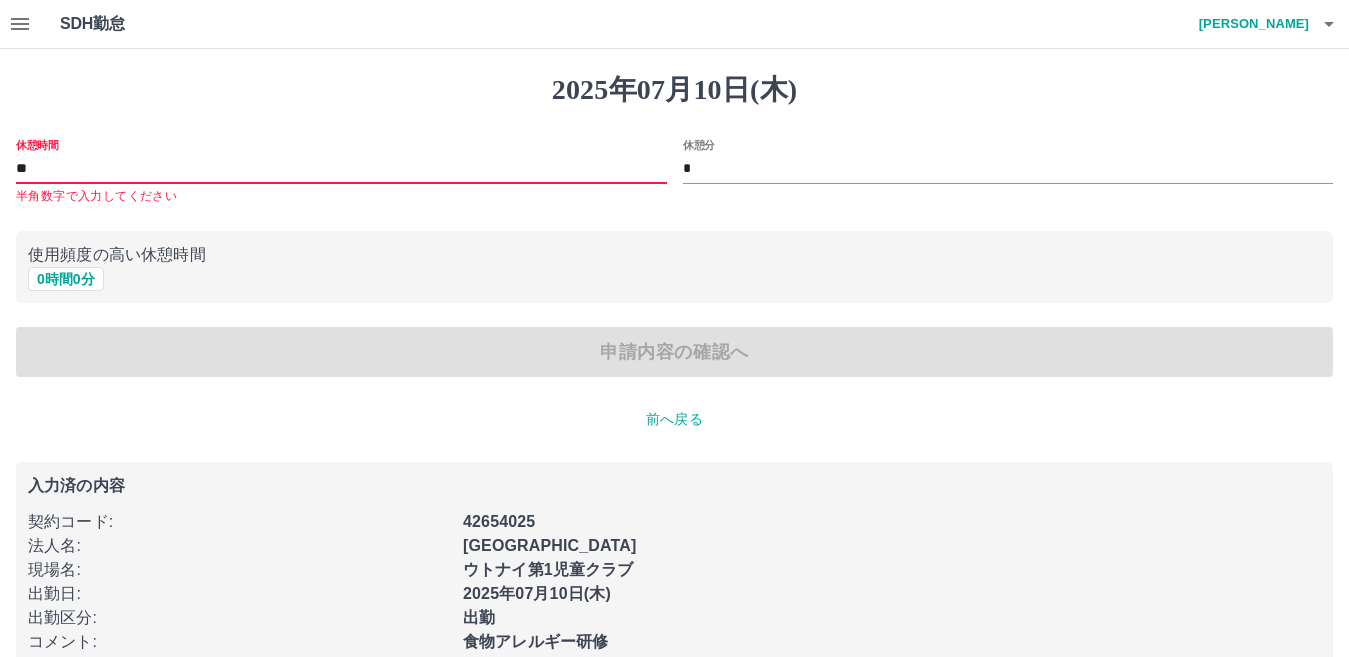 type on "*" 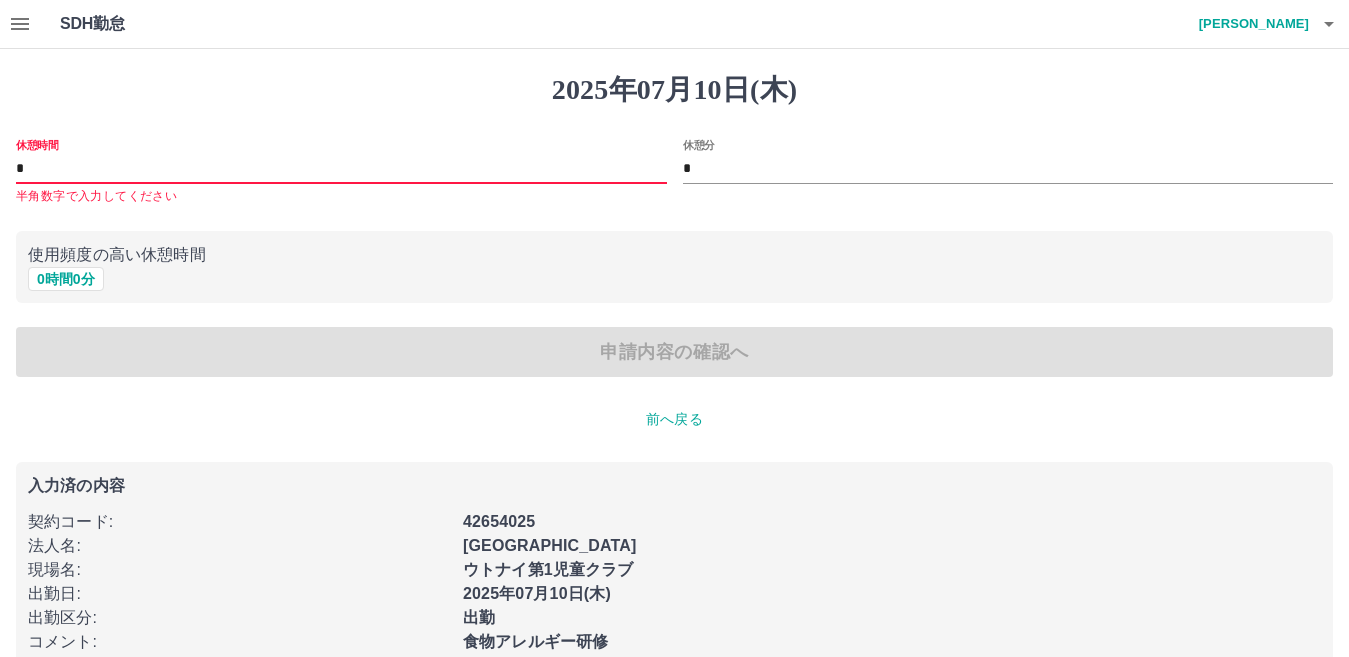 type on "*" 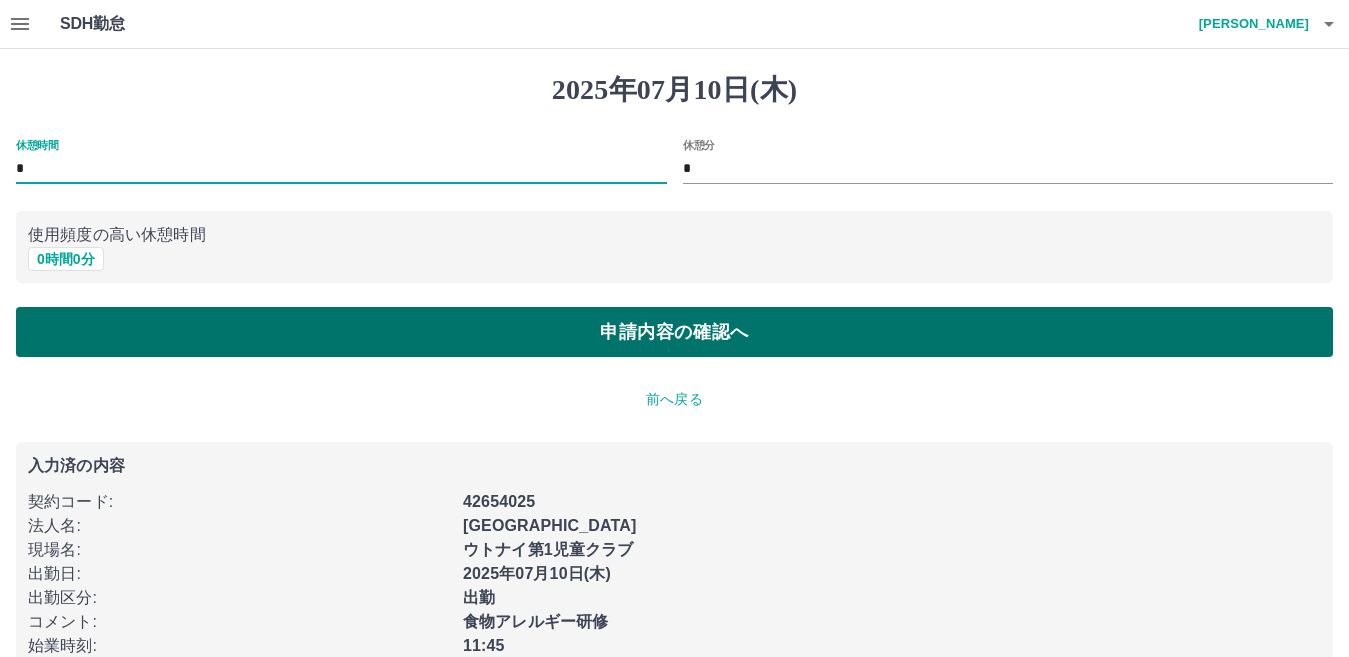 type on "*" 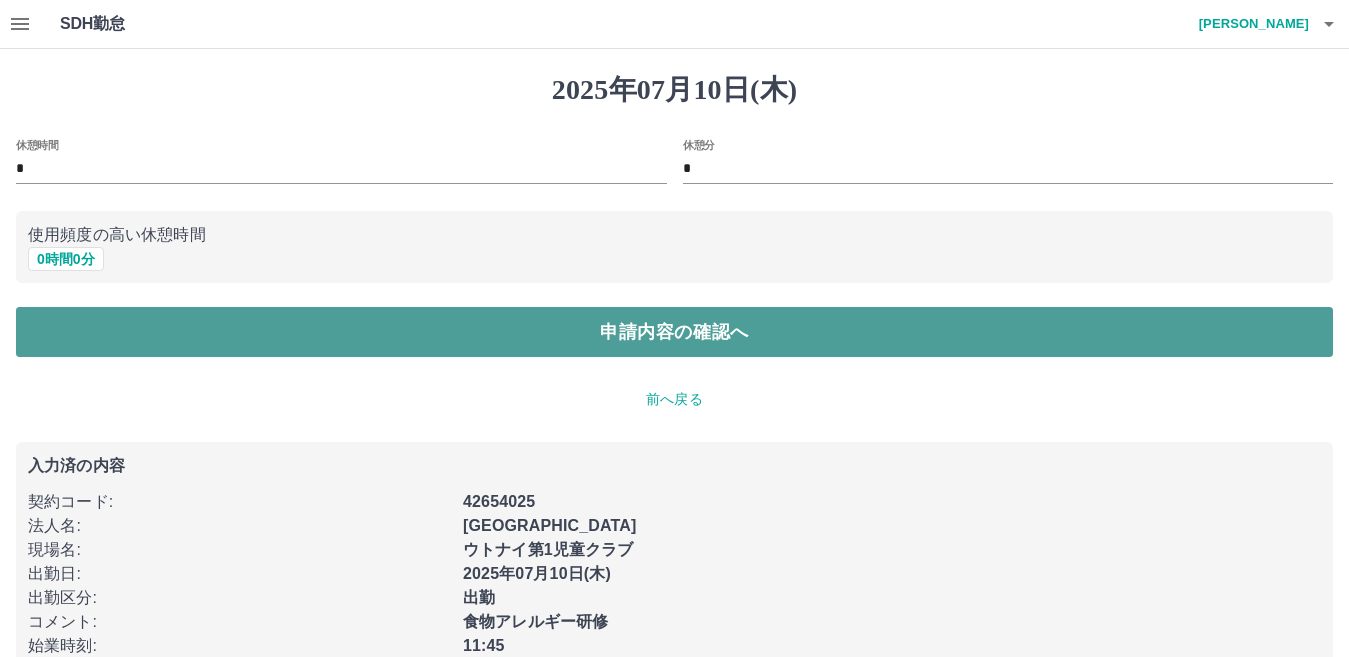 click on "申請内容の確認へ" at bounding box center (674, 332) 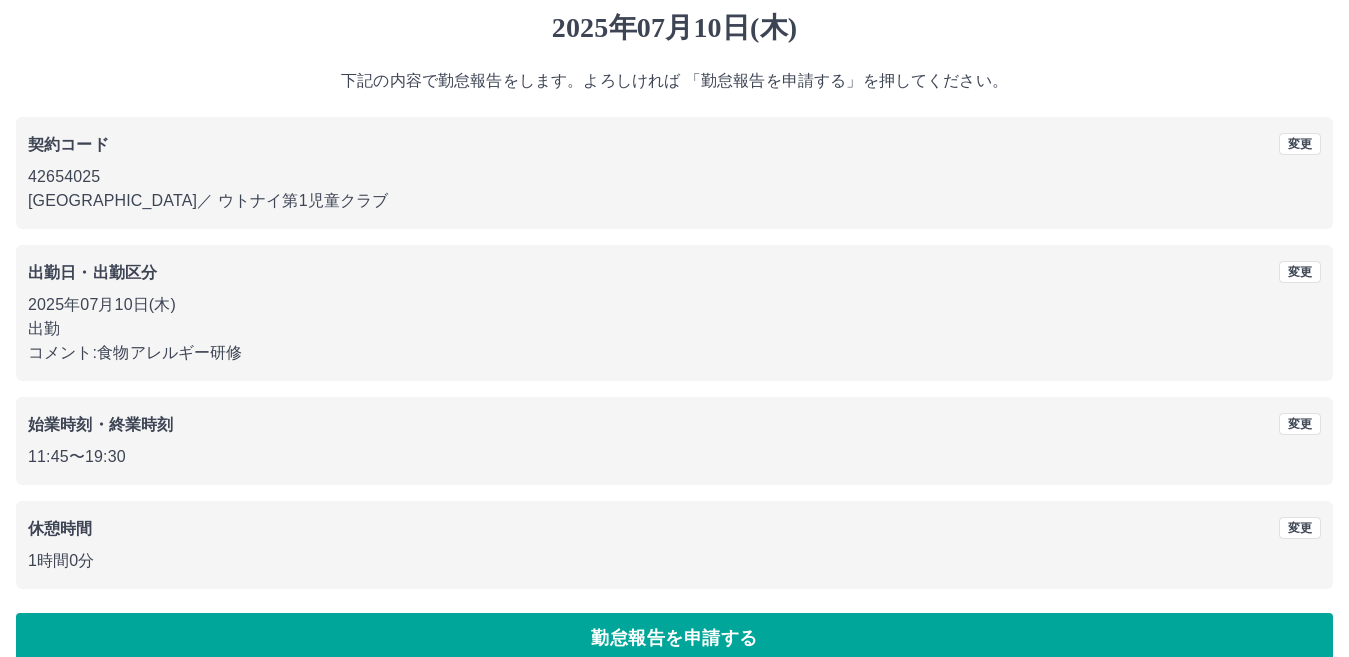 scroll, scrollTop: 92, scrollLeft: 0, axis: vertical 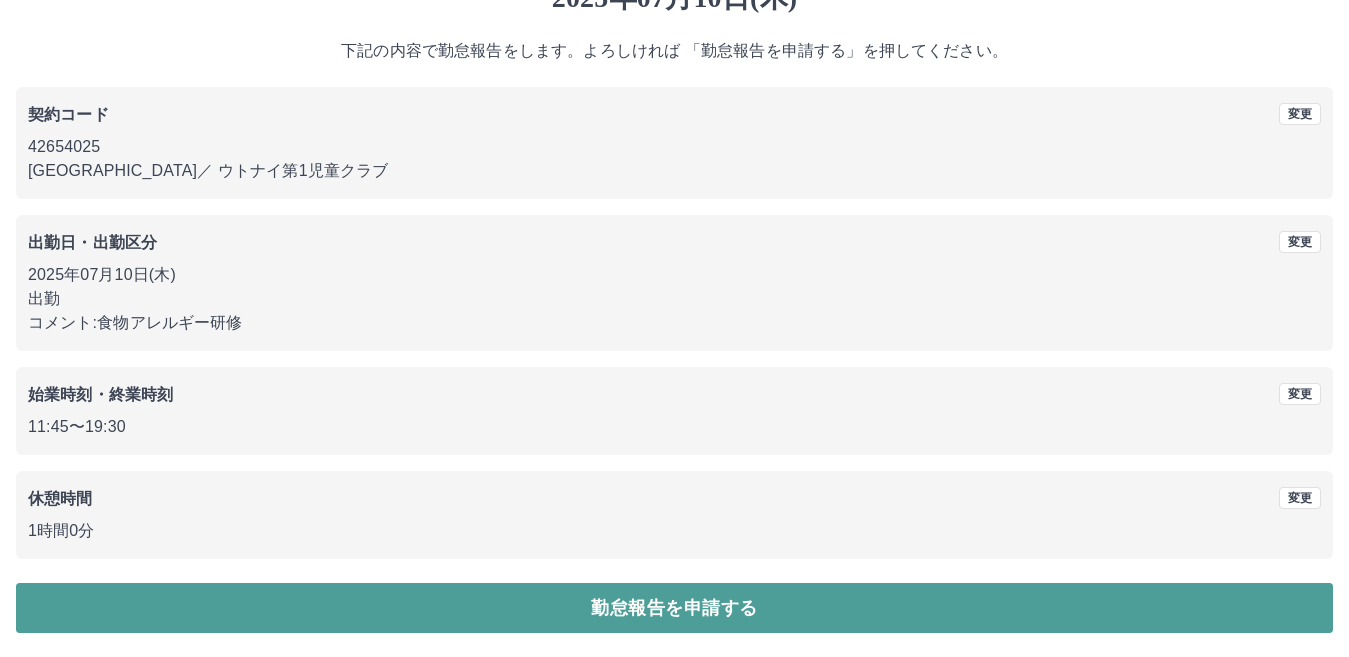 click on "勤怠報告を申請する" at bounding box center (674, 608) 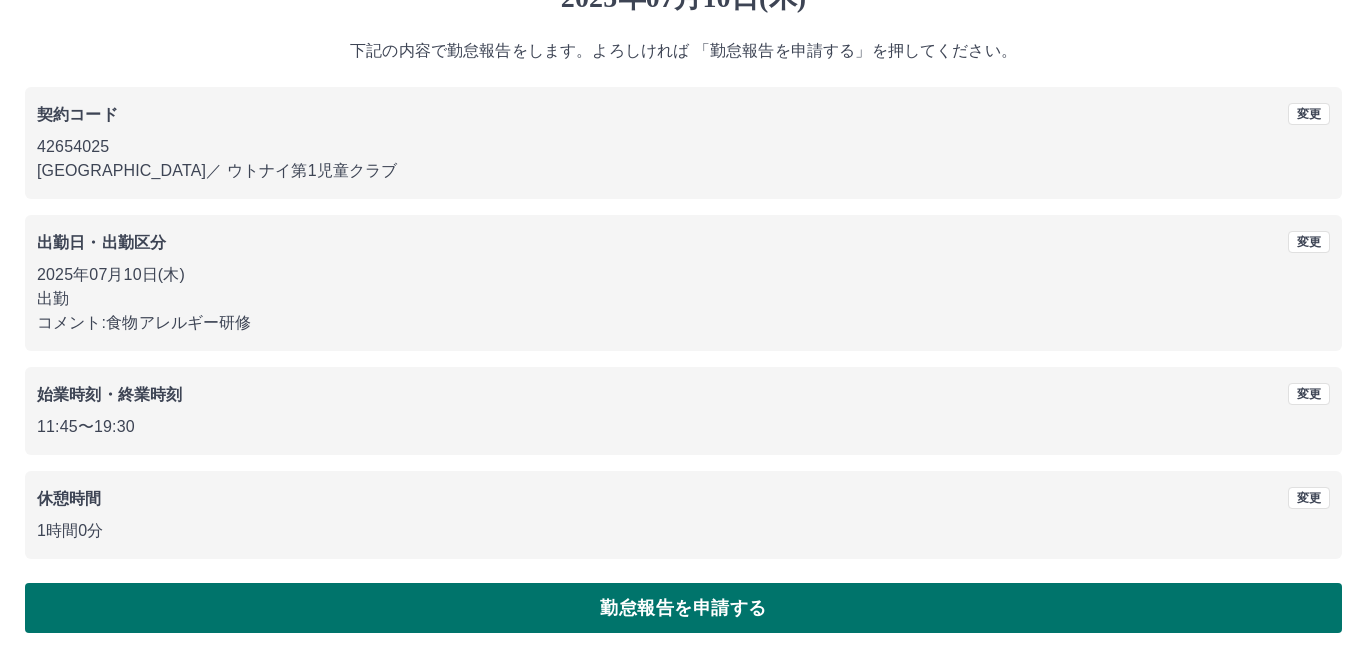 scroll, scrollTop: 0, scrollLeft: 0, axis: both 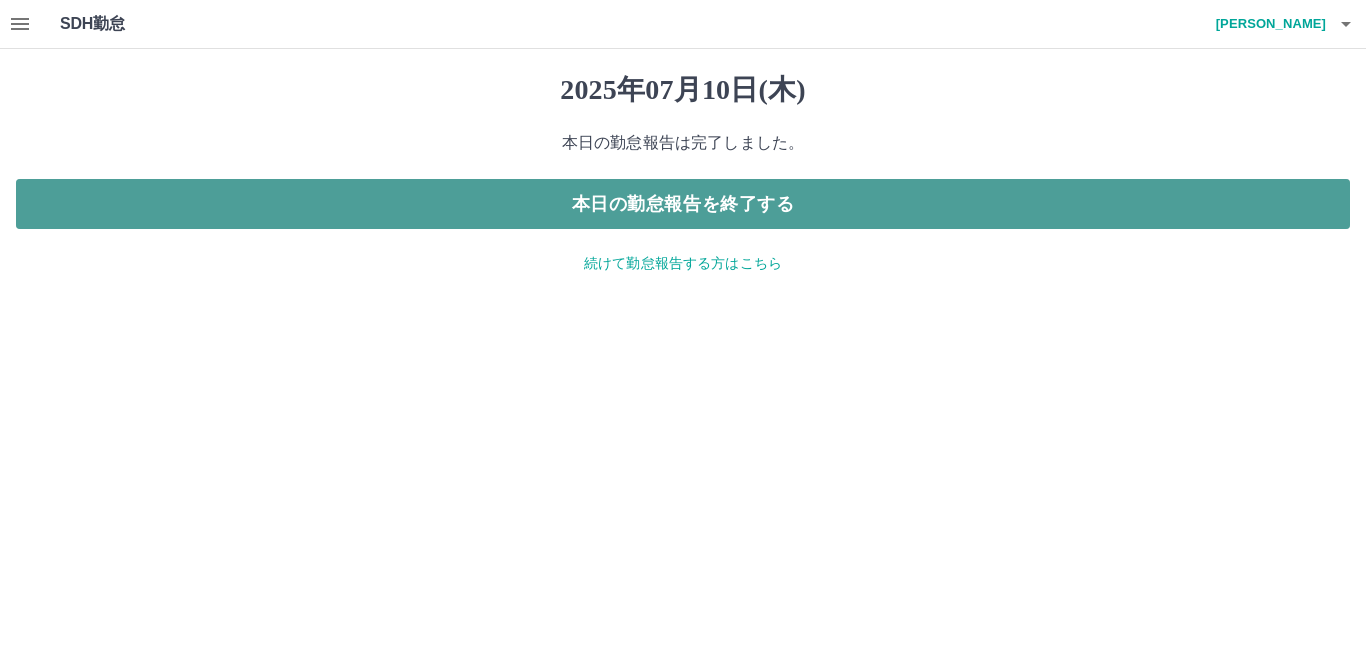 click on "本日の勤怠報告を終了する" at bounding box center [683, 204] 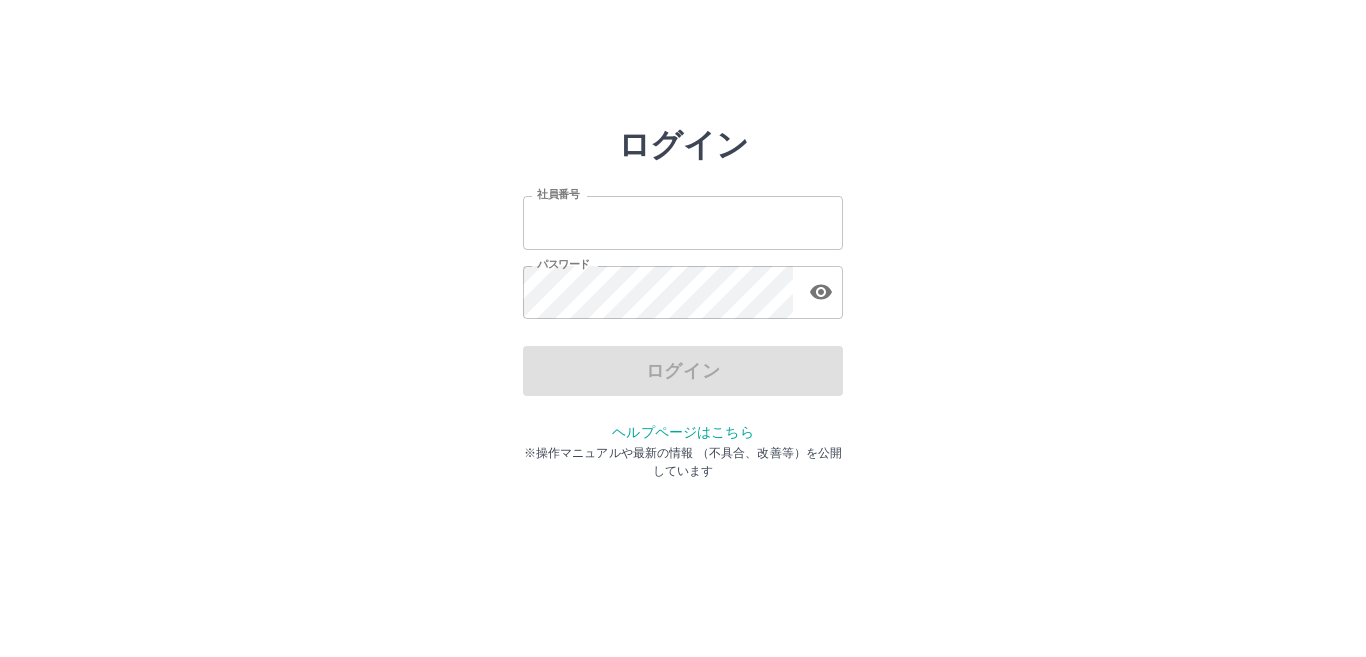 scroll, scrollTop: 0, scrollLeft: 0, axis: both 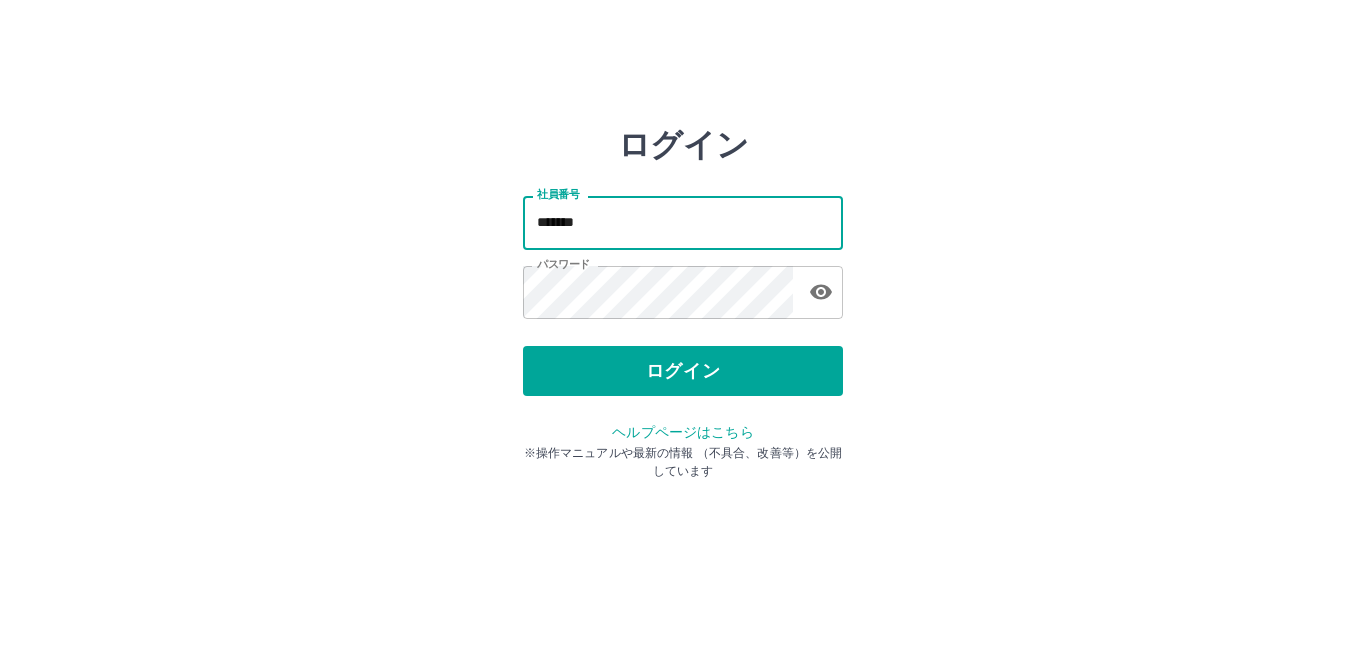 click on "*******" at bounding box center [683, 222] 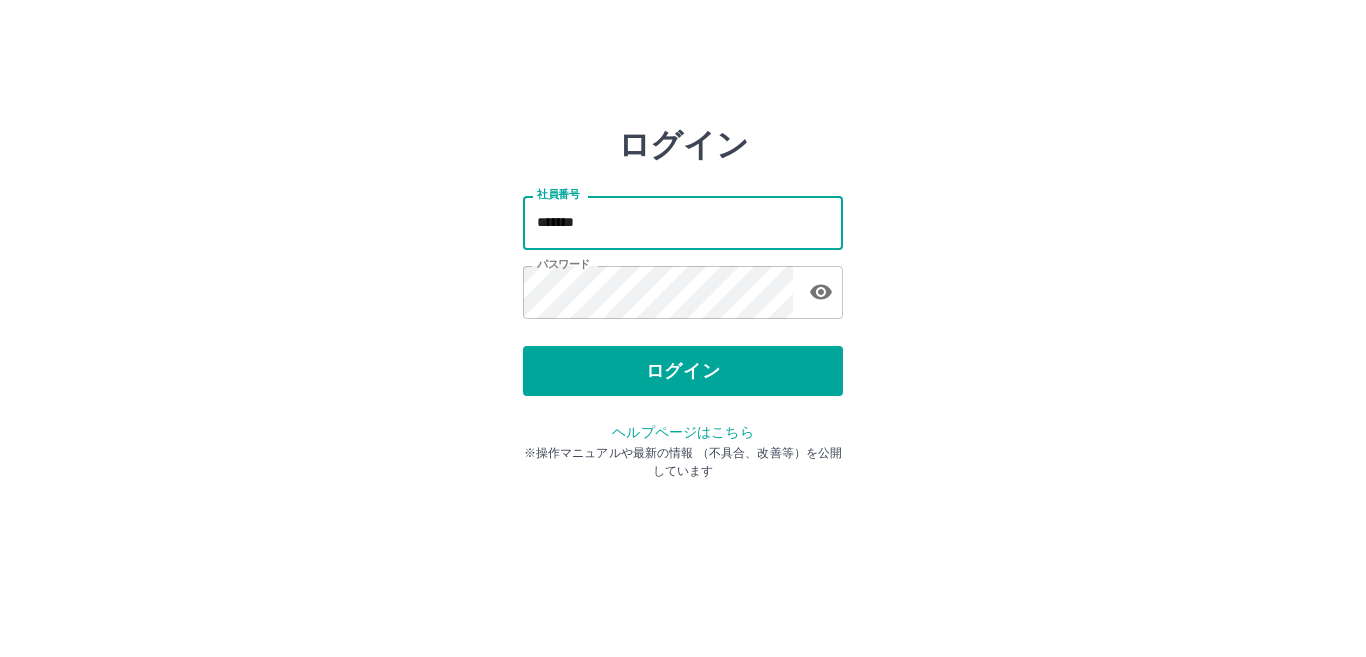 type on "*******" 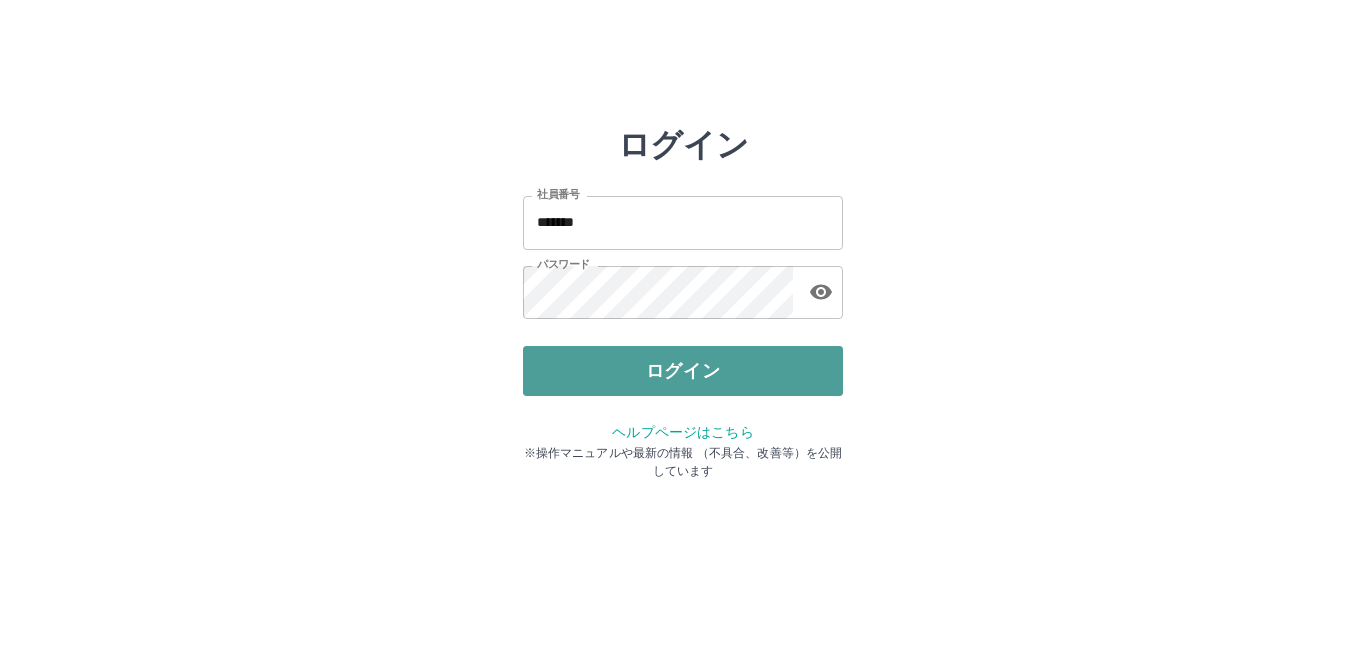 click on "ログイン" at bounding box center [683, 371] 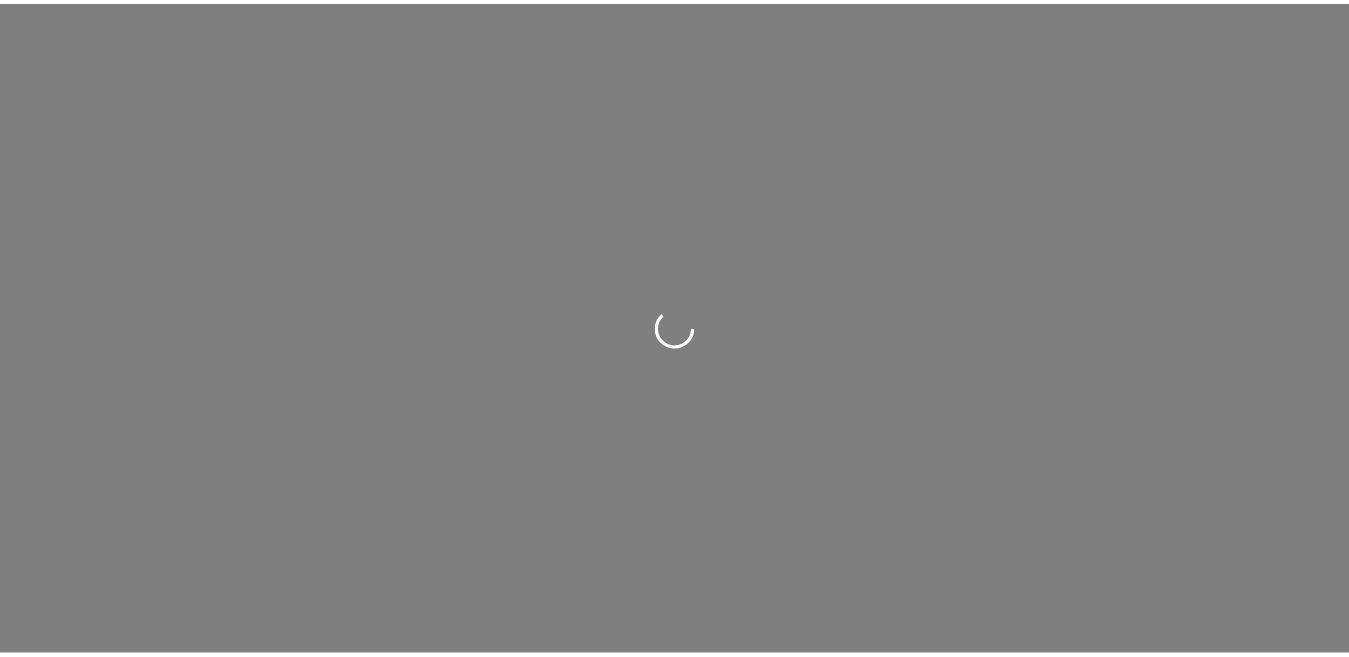 scroll, scrollTop: 0, scrollLeft: 0, axis: both 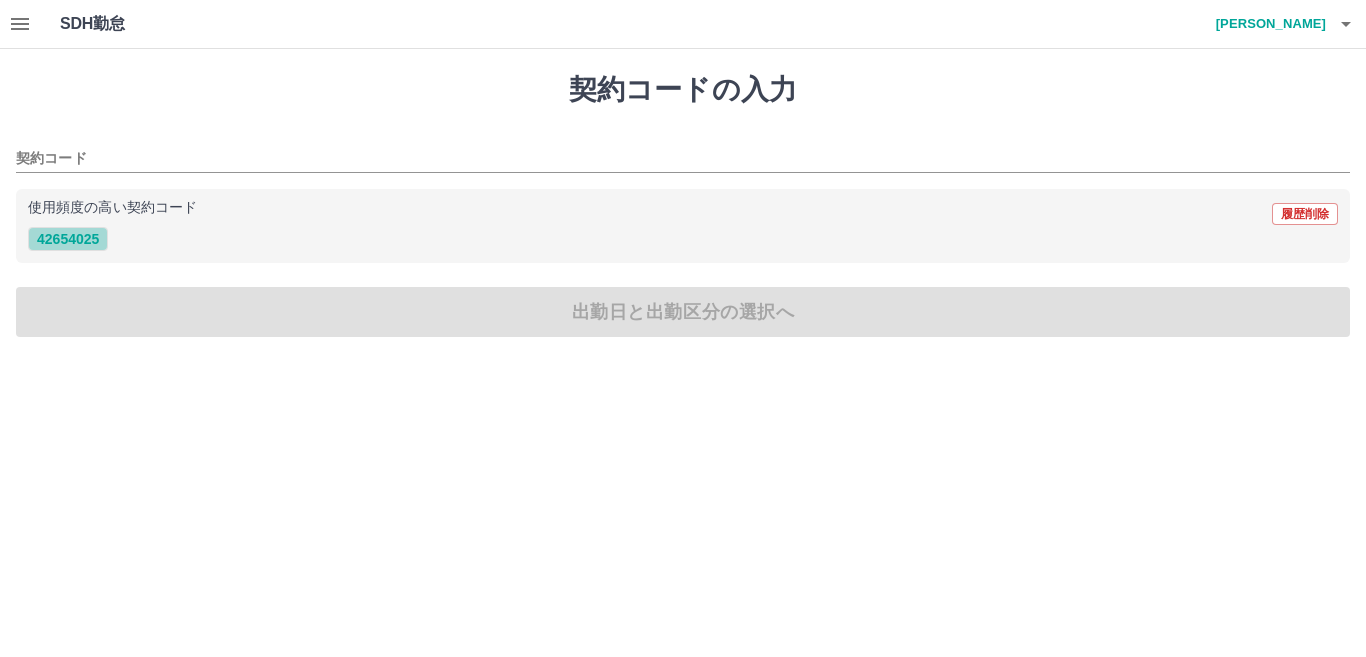 click on "42654025" at bounding box center [68, 239] 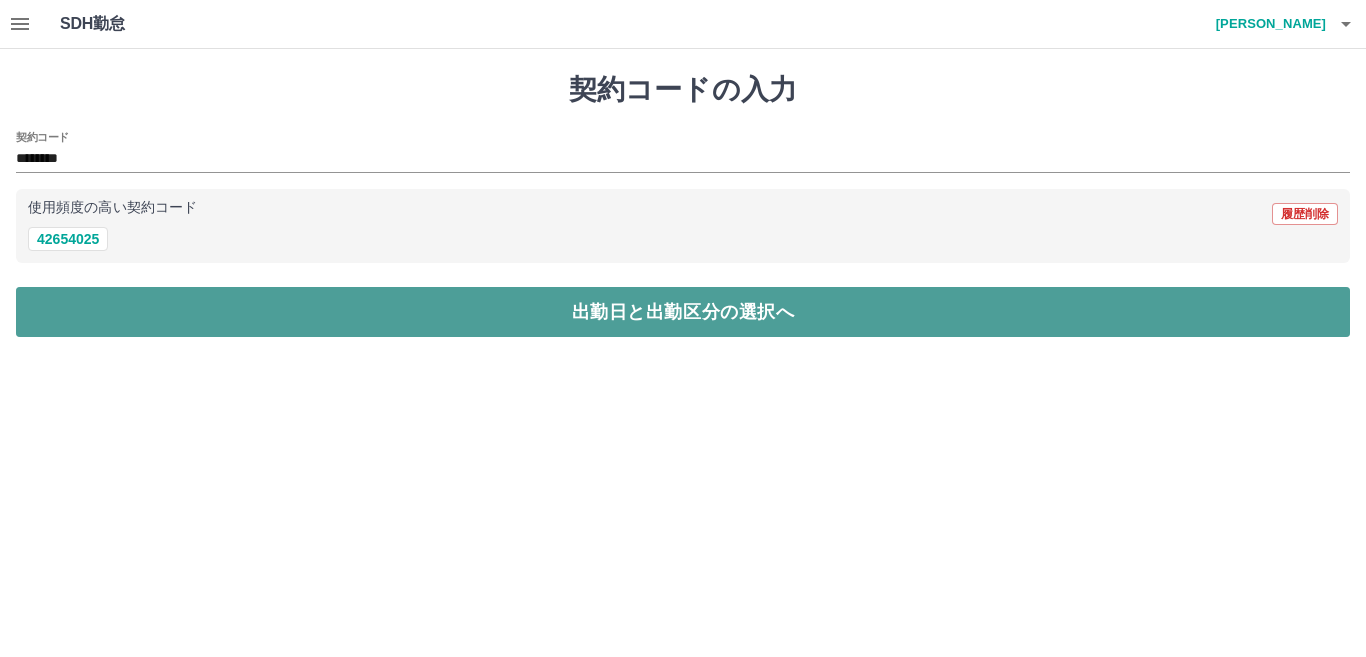 click on "出勤日と出勤区分の選択へ" at bounding box center (683, 312) 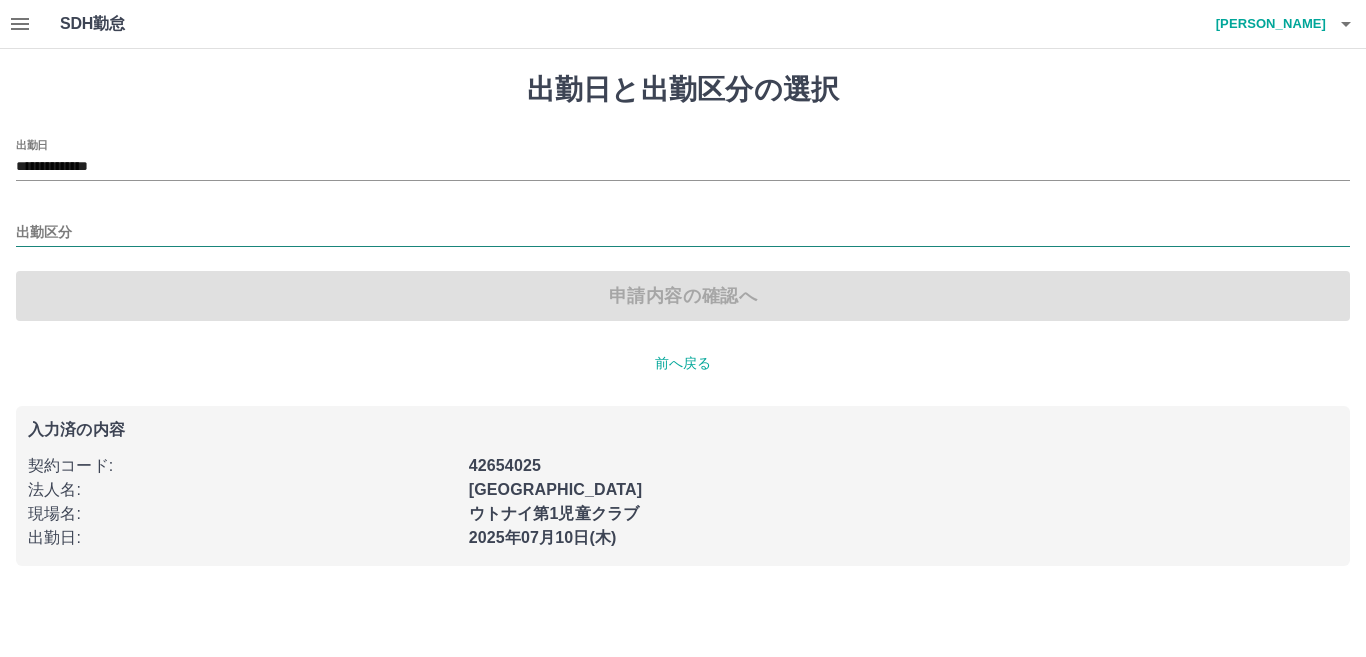 click on "出勤区分" at bounding box center (683, 233) 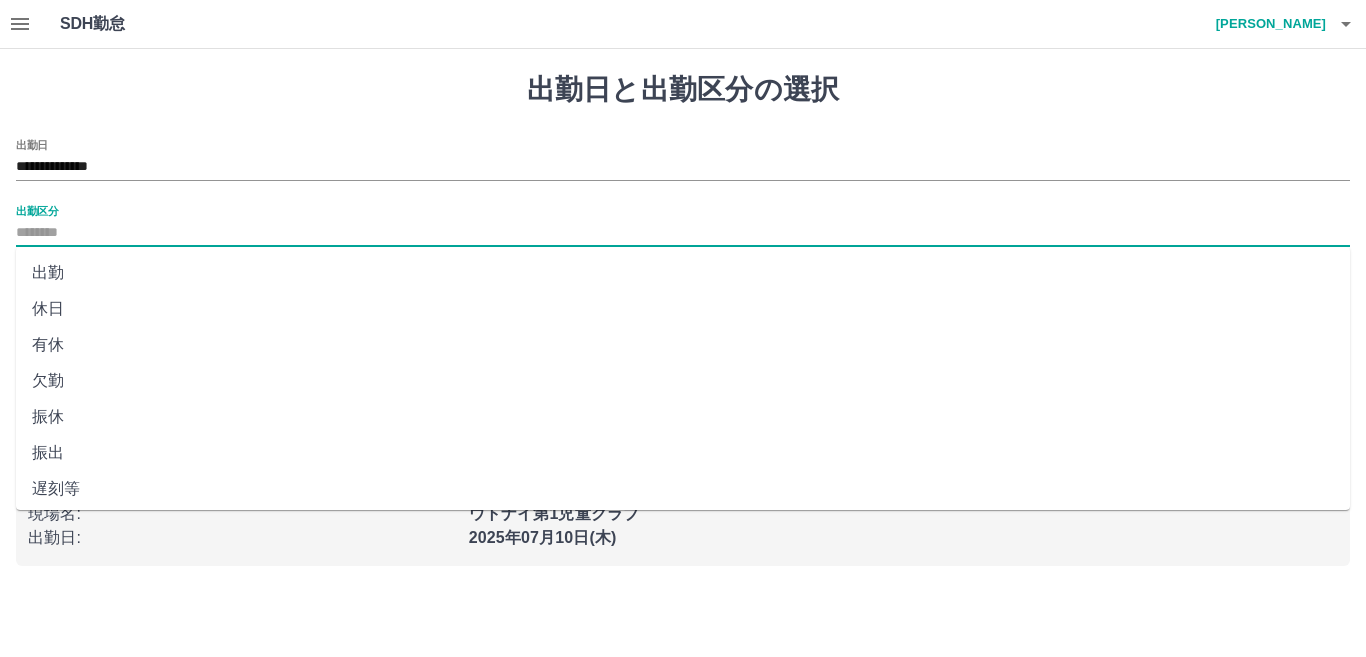 click on "出勤" at bounding box center (683, 273) 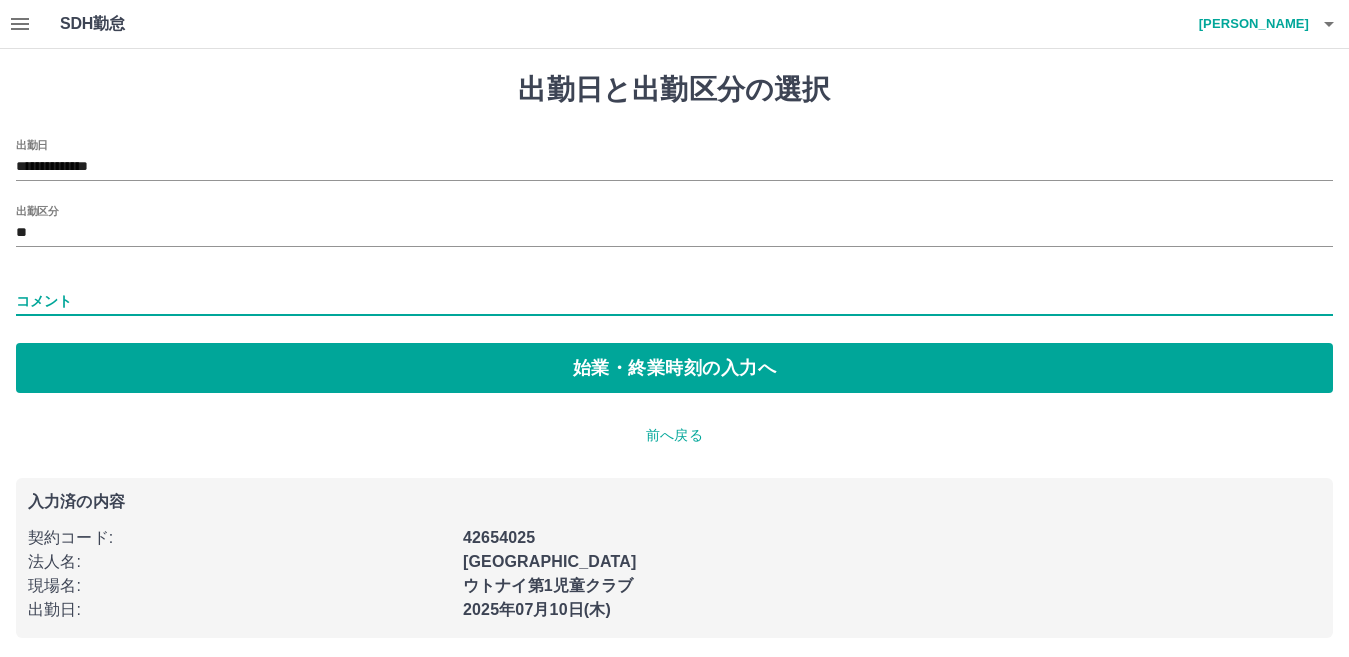 click on "コメント" at bounding box center [674, 301] 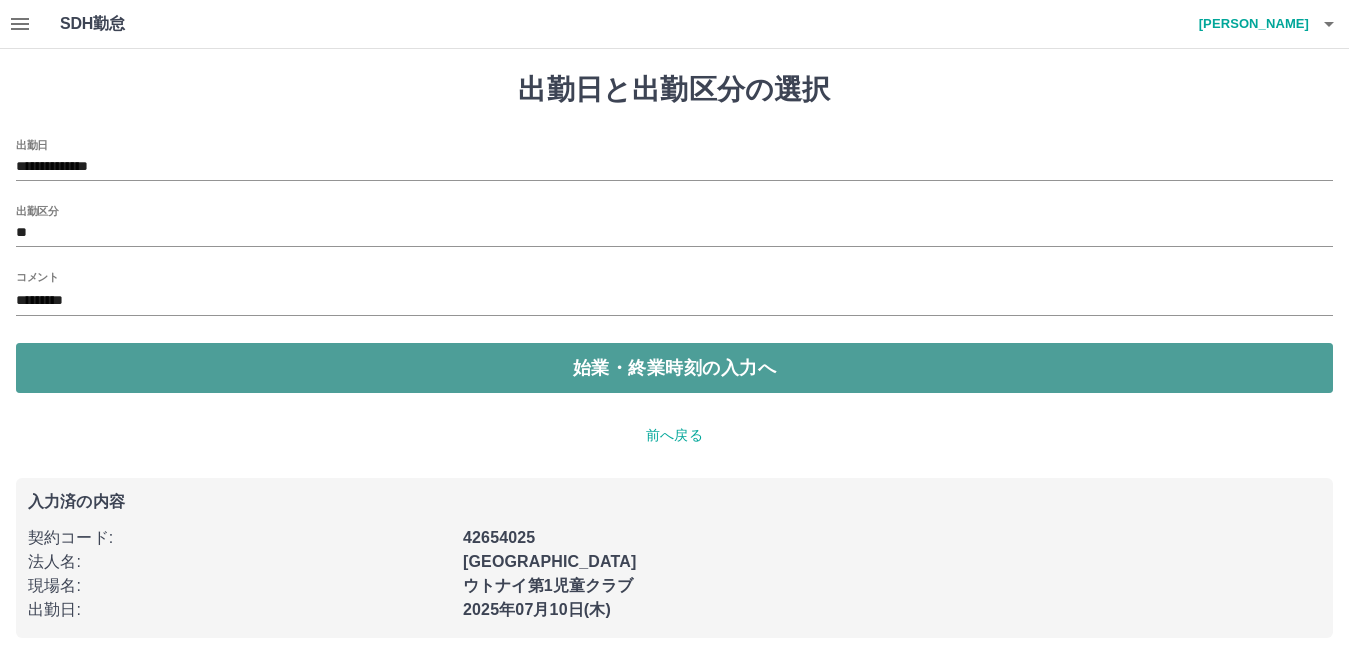 click on "始業・終業時刻の入力へ" at bounding box center (674, 368) 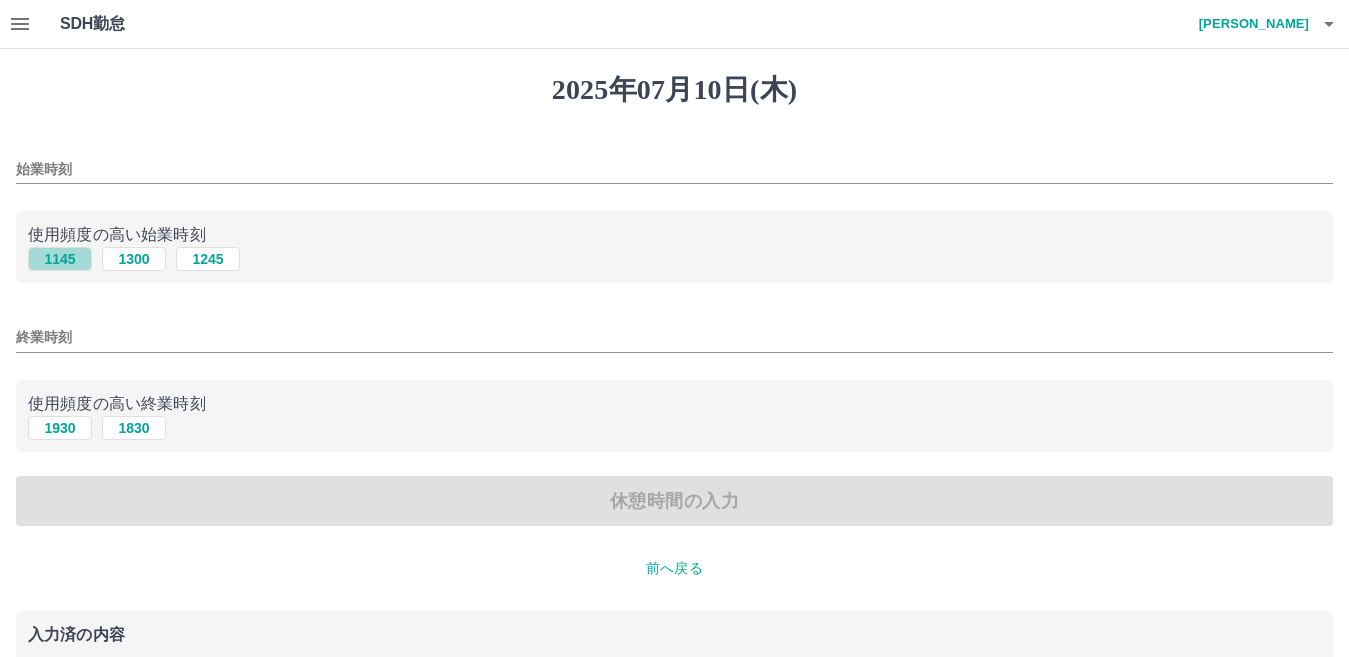 click on "1145" at bounding box center [60, 259] 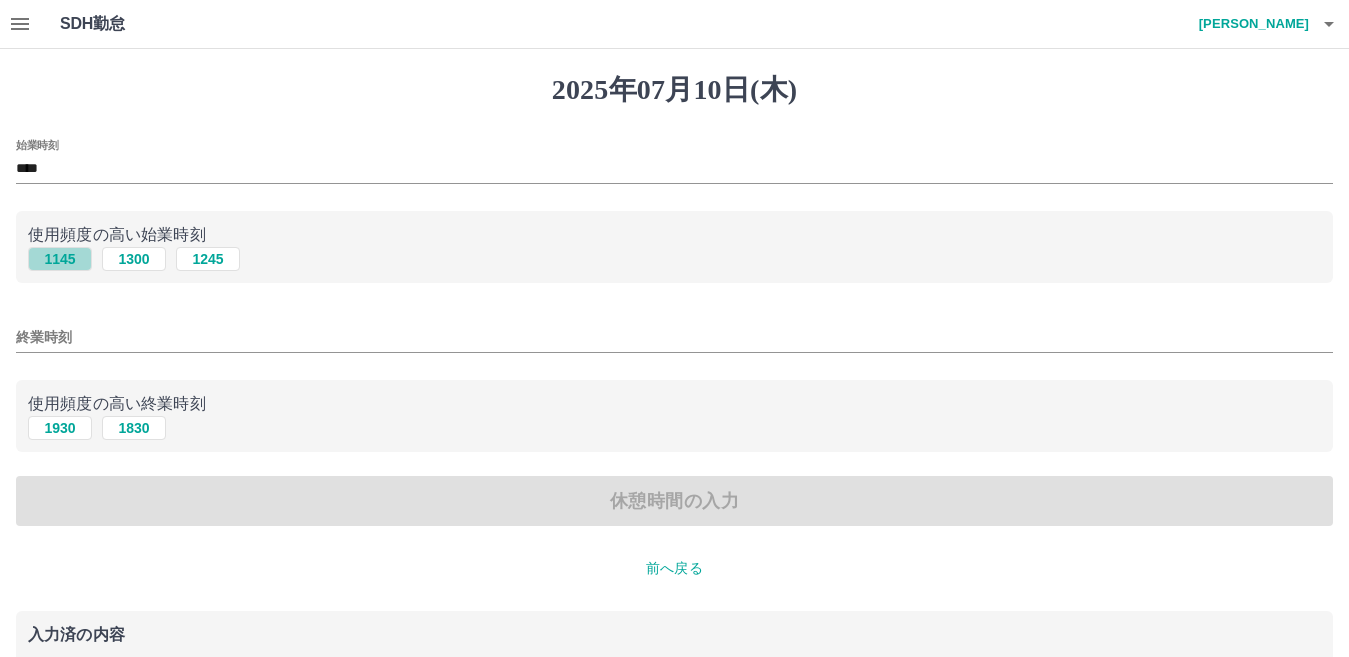 click on "1145" at bounding box center [60, 259] 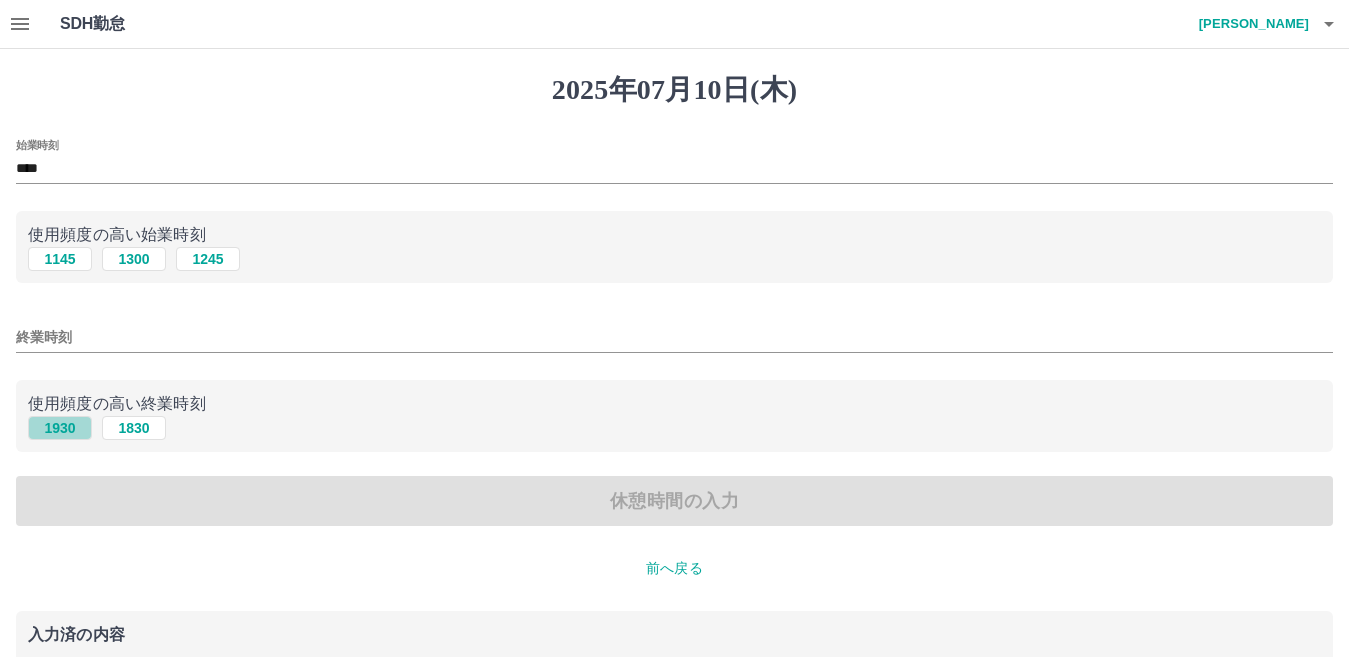 click on "1930" at bounding box center (60, 428) 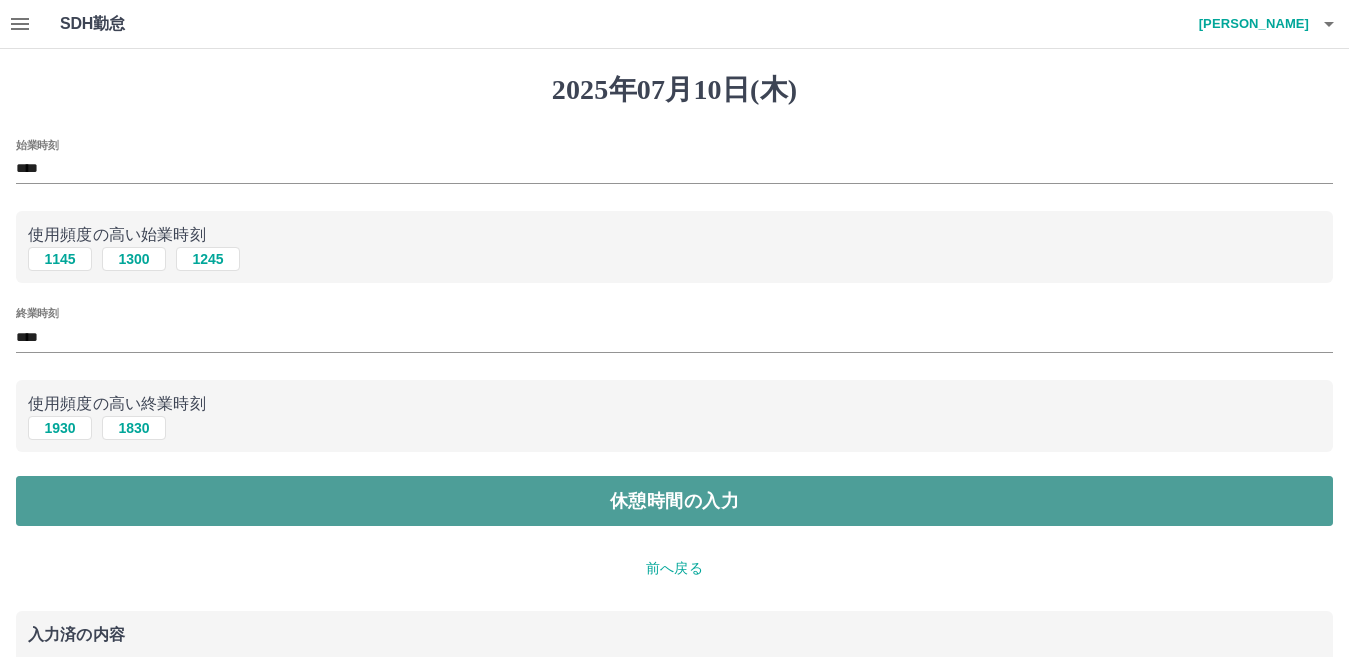 click on "休憩時間の入力" at bounding box center (674, 501) 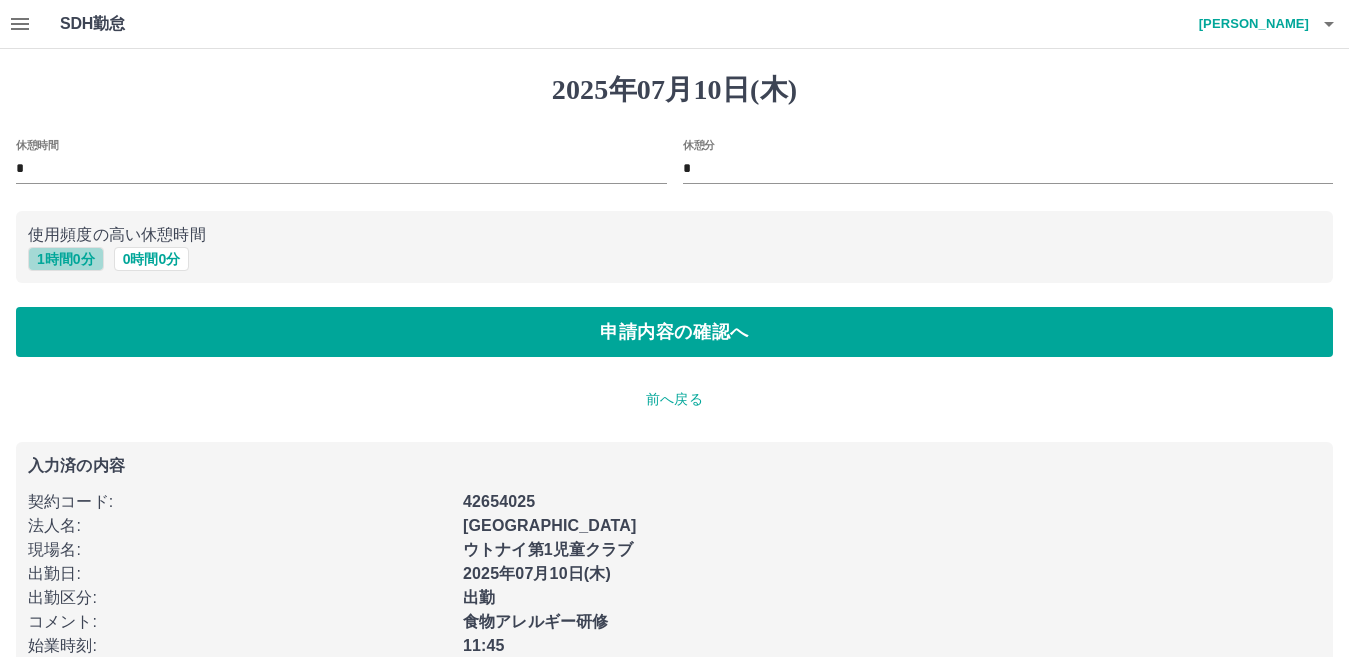 click on "1 時間 0 分" at bounding box center [66, 259] 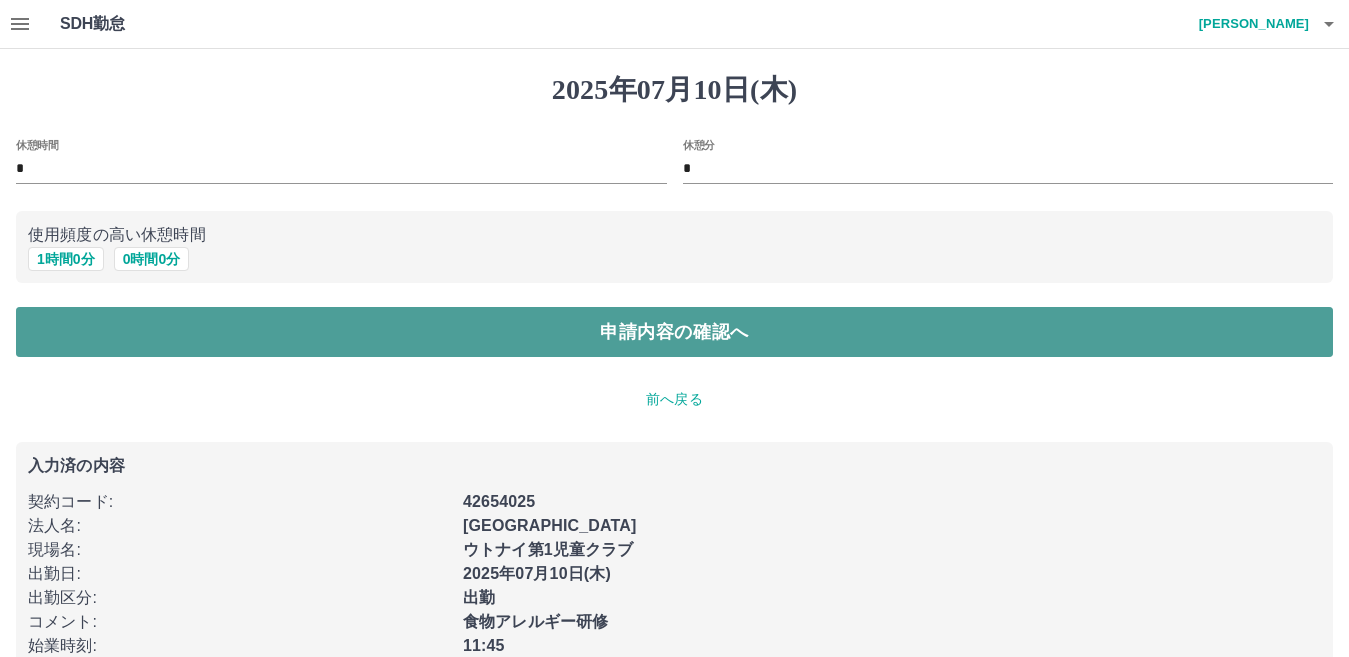 click on "申請内容の確認へ" at bounding box center [674, 332] 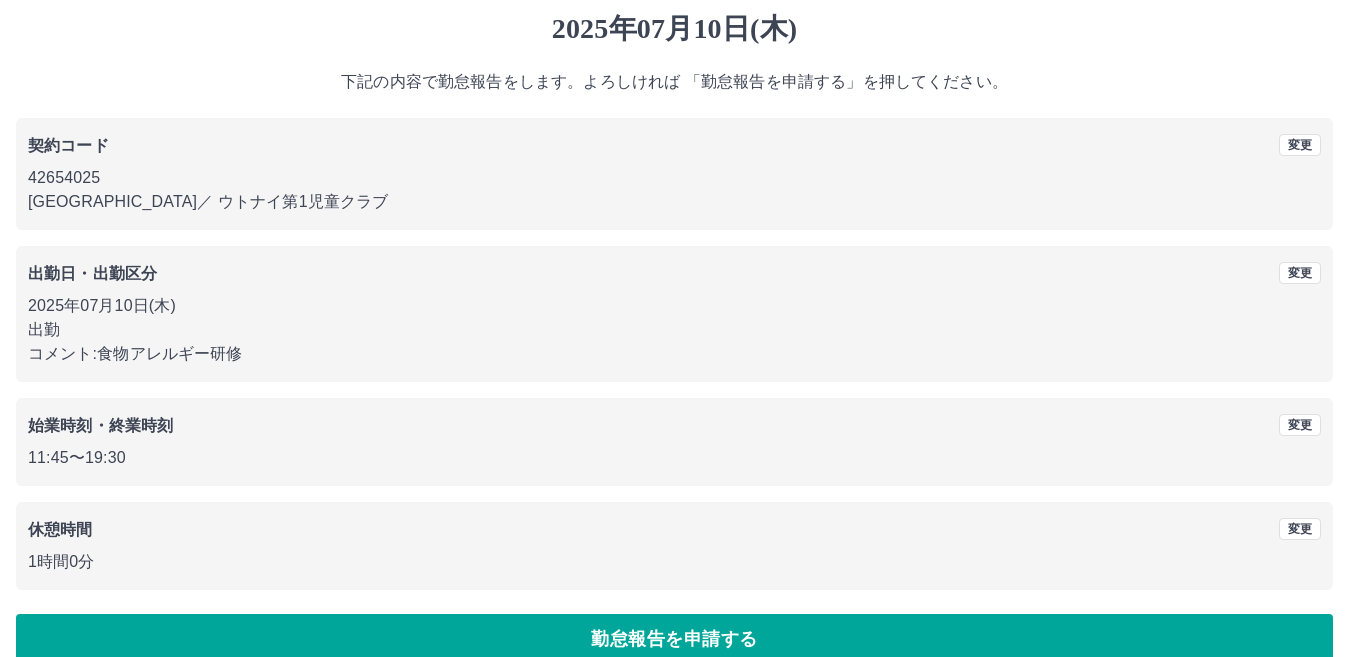 scroll, scrollTop: 92, scrollLeft: 0, axis: vertical 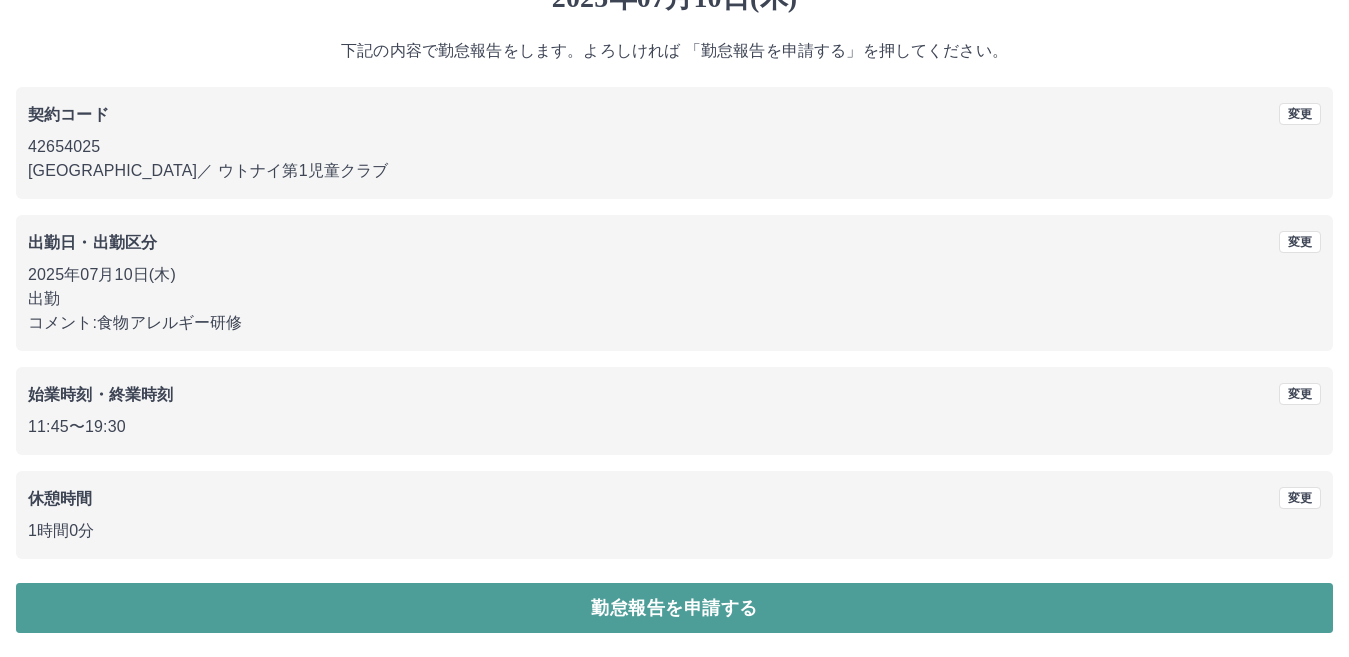 click on "勤怠報告を申請する" at bounding box center (674, 608) 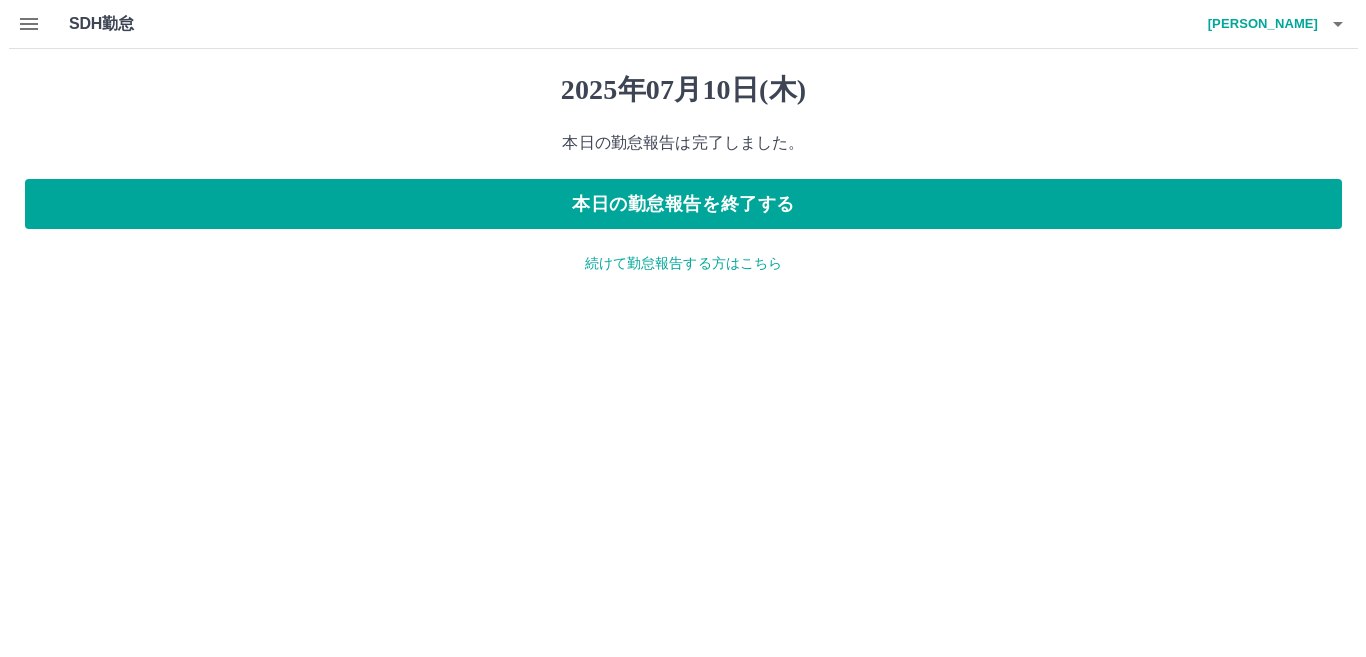 scroll, scrollTop: 0, scrollLeft: 0, axis: both 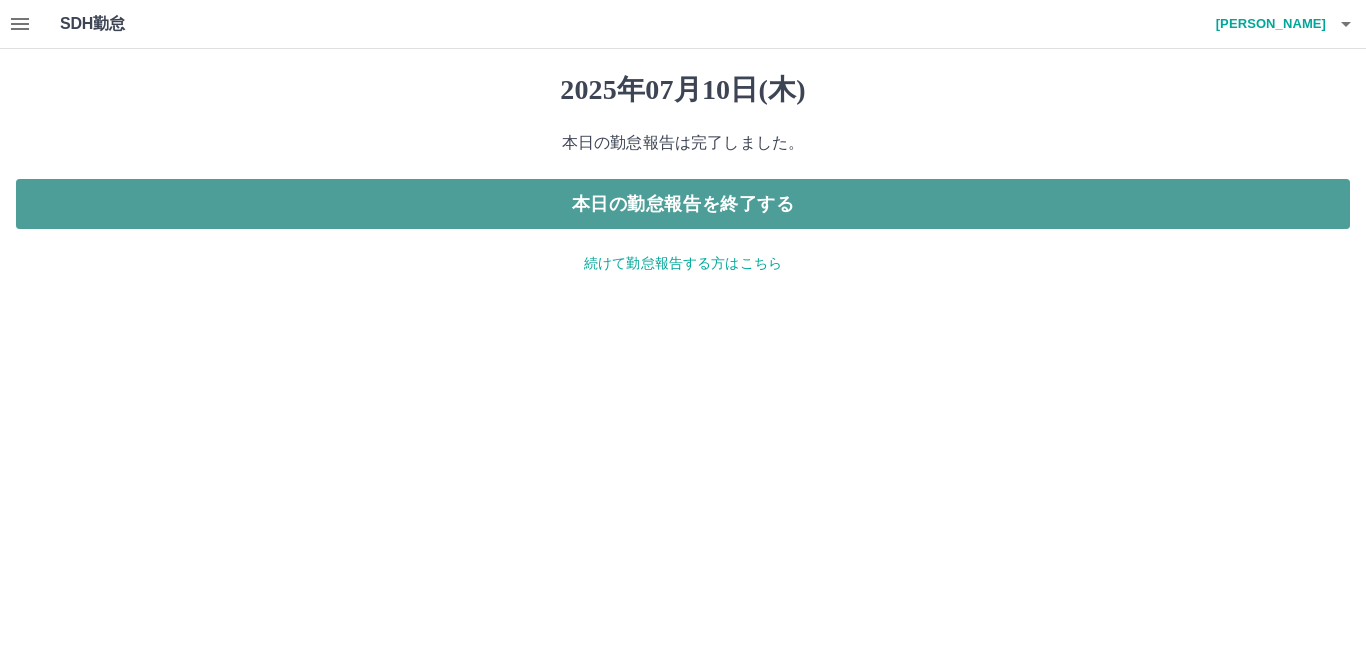 click on "本日の勤怠報告を終了する" at bounding box center (683, 204) 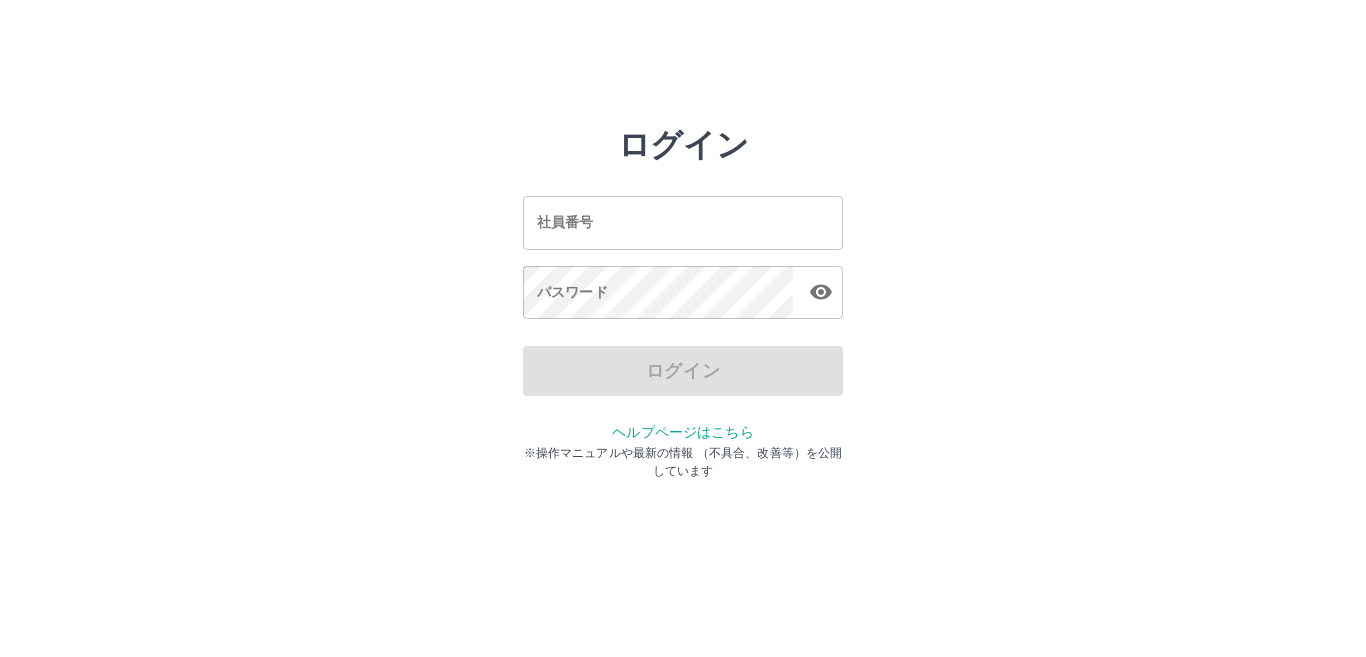 scroll, scrollTop: 0, scrollLeft: 0, axis: both 